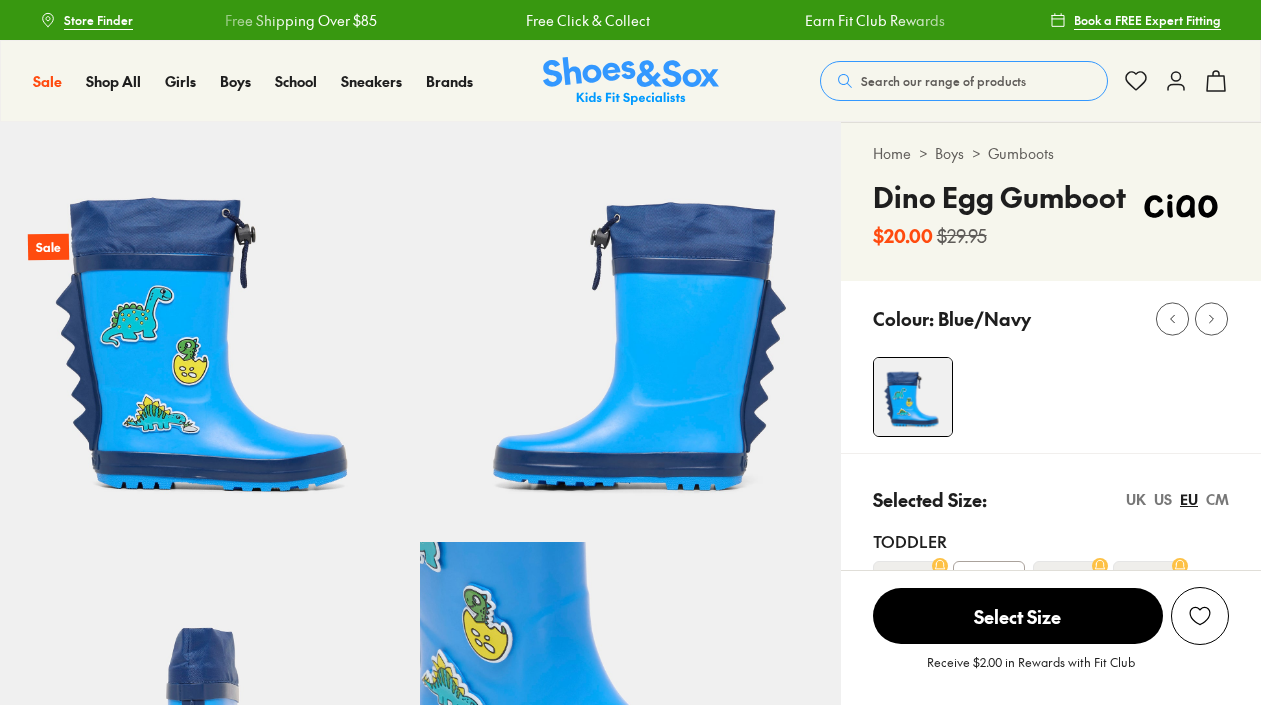 scroll, scrollTop: 362, scrollLeft: 0, axis: vertical 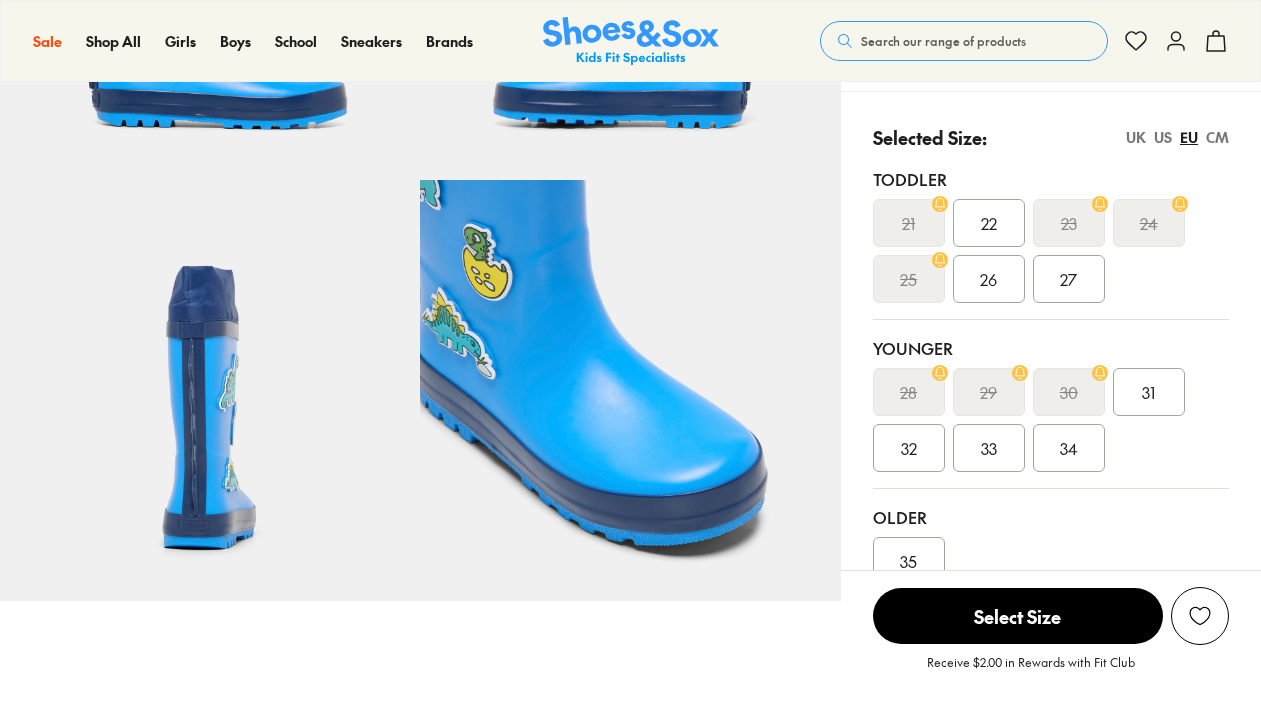 click on "26" at bounding box center [988, 279] 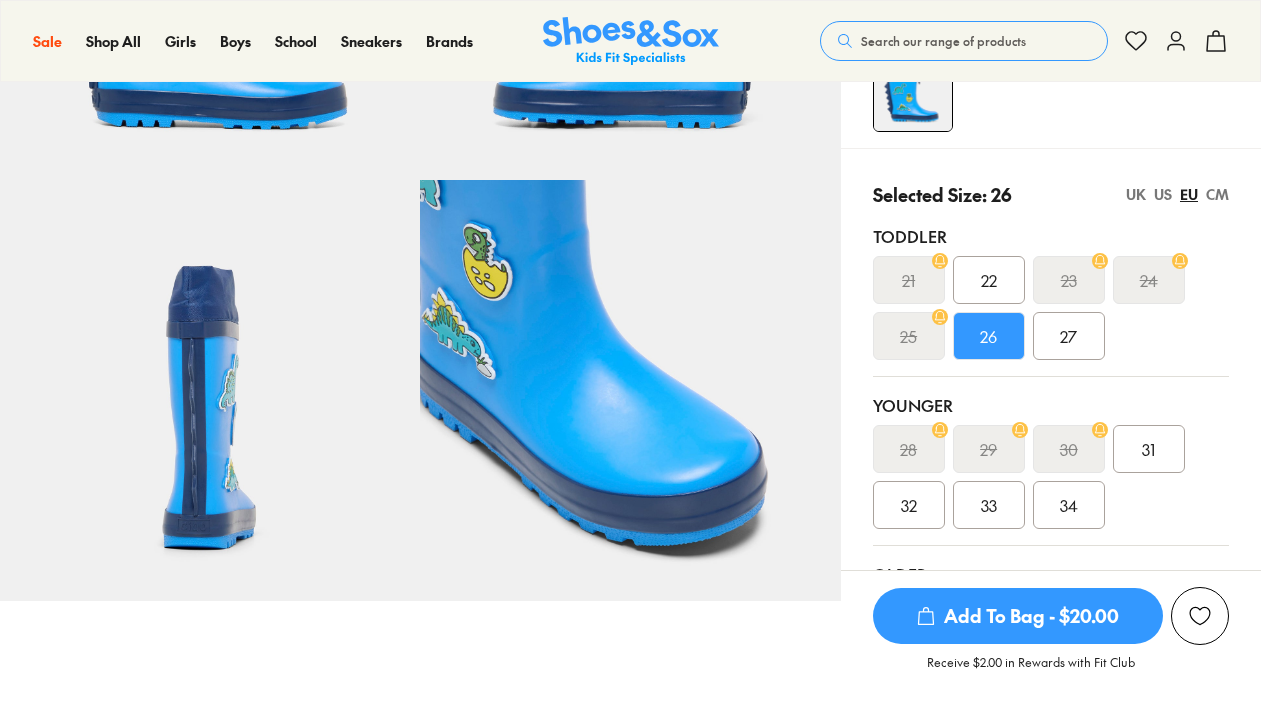 select on "*" 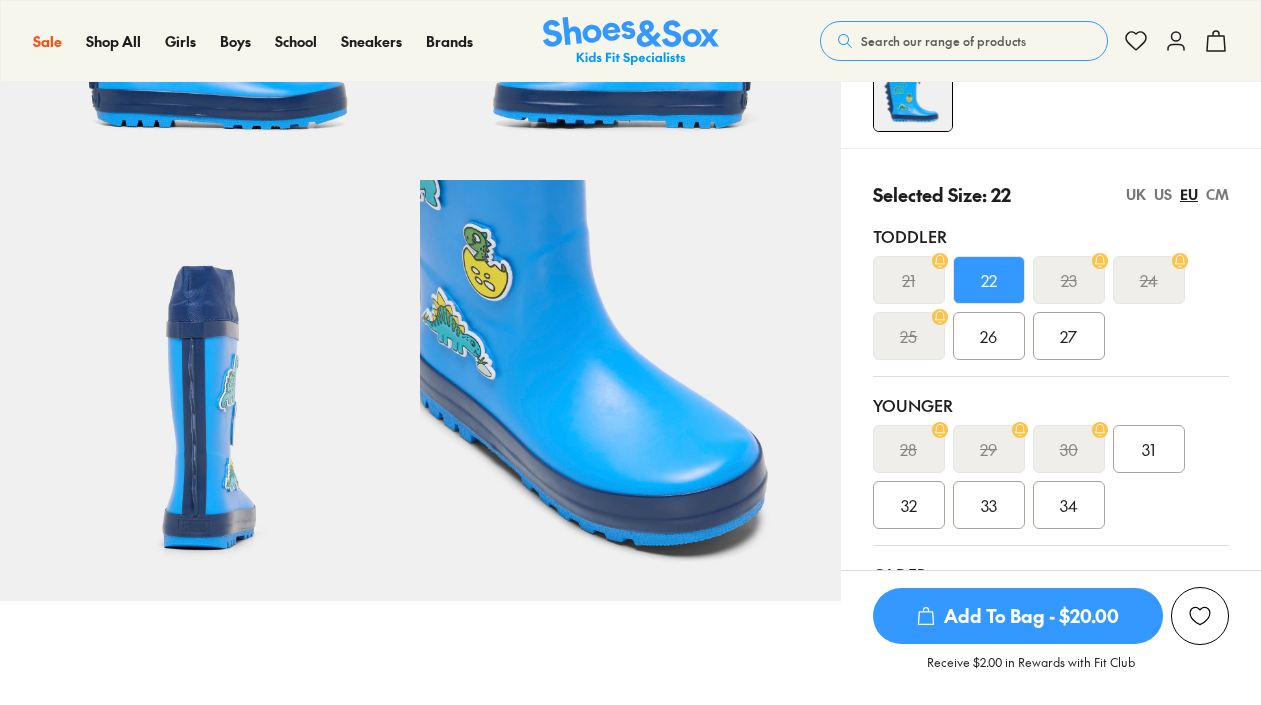 scroll, scrollTop: 0, scrollLeft: 0, axis: both 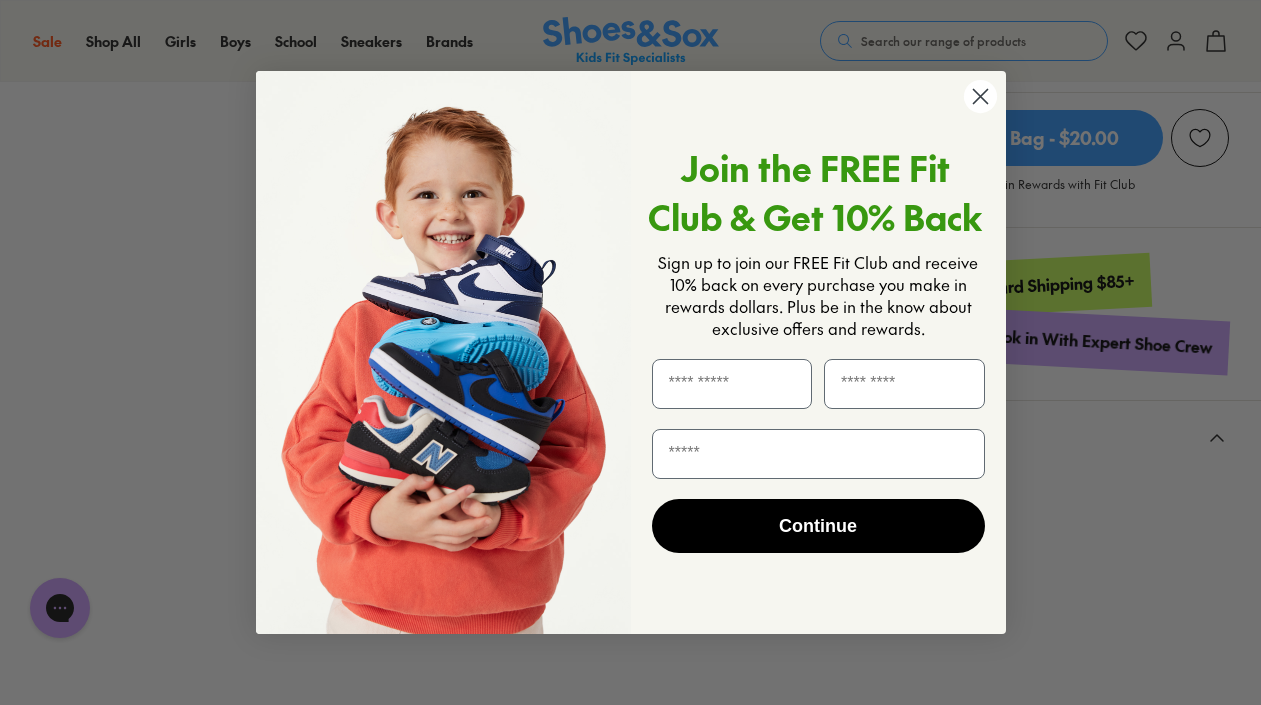 click 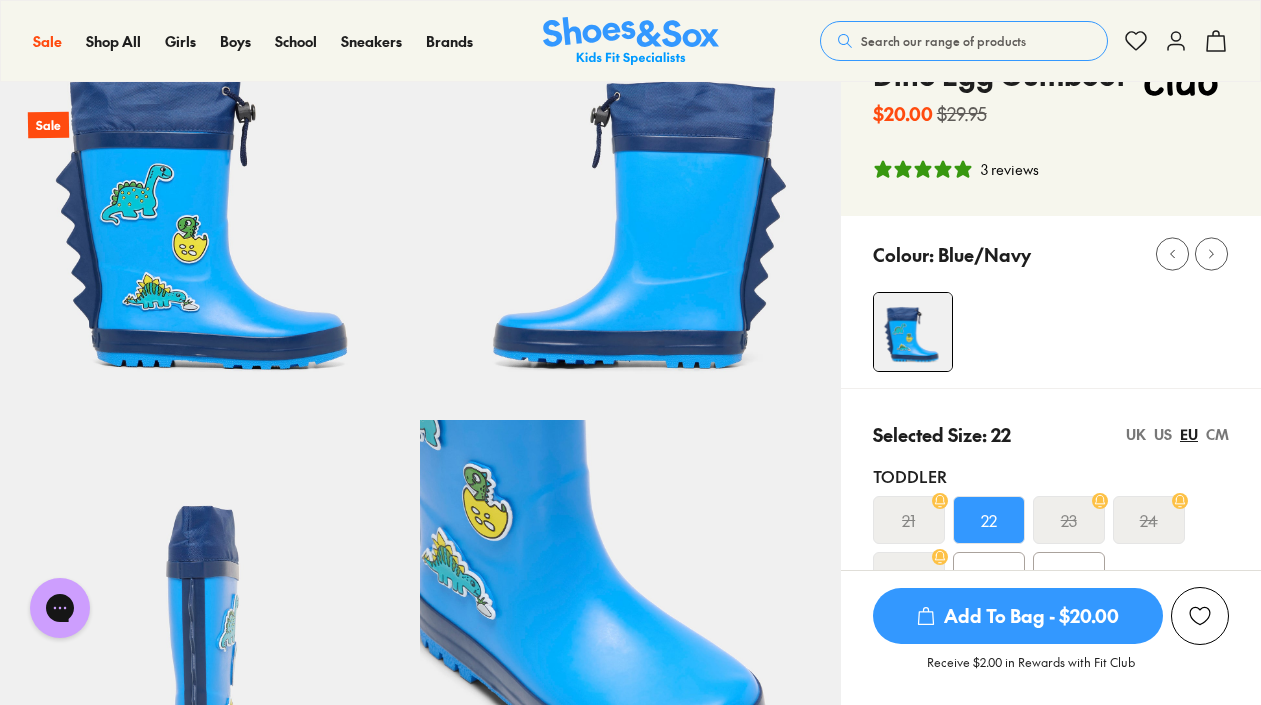 scroll, scrollTop: 0, scrollLeft: 0, axis: both 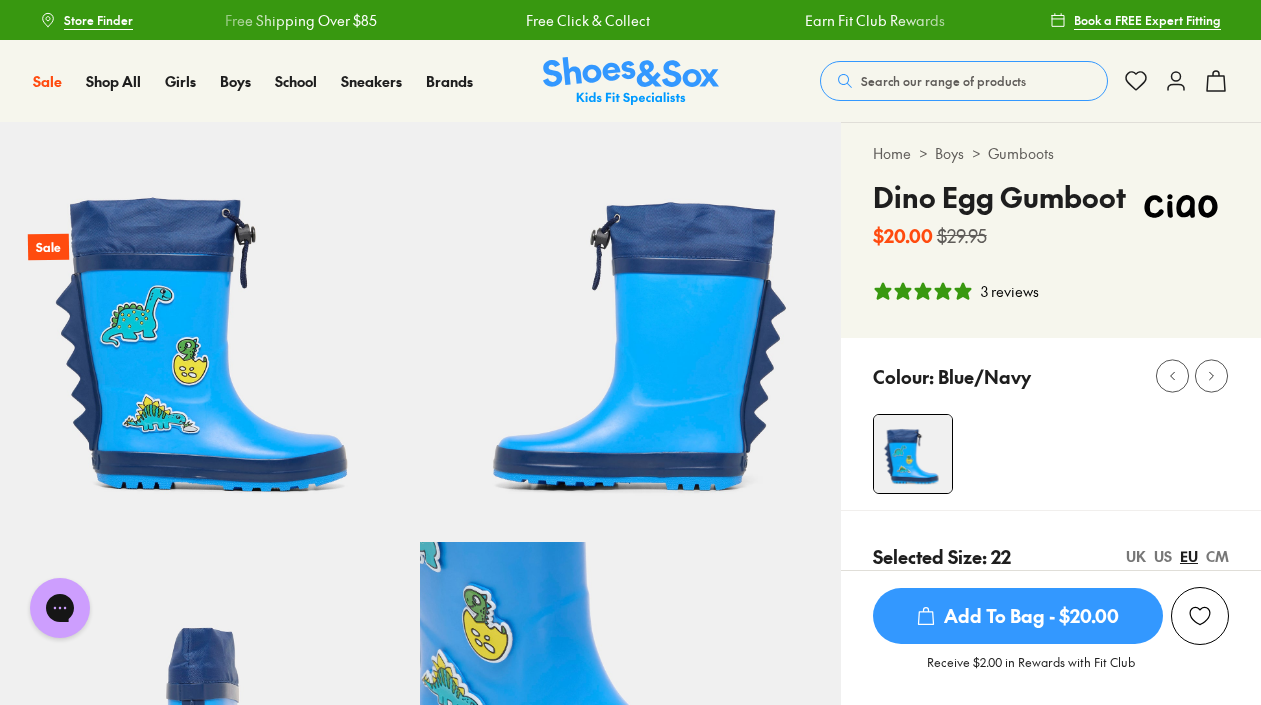 click on "Search our range of products" at bounding box center [943, 81] 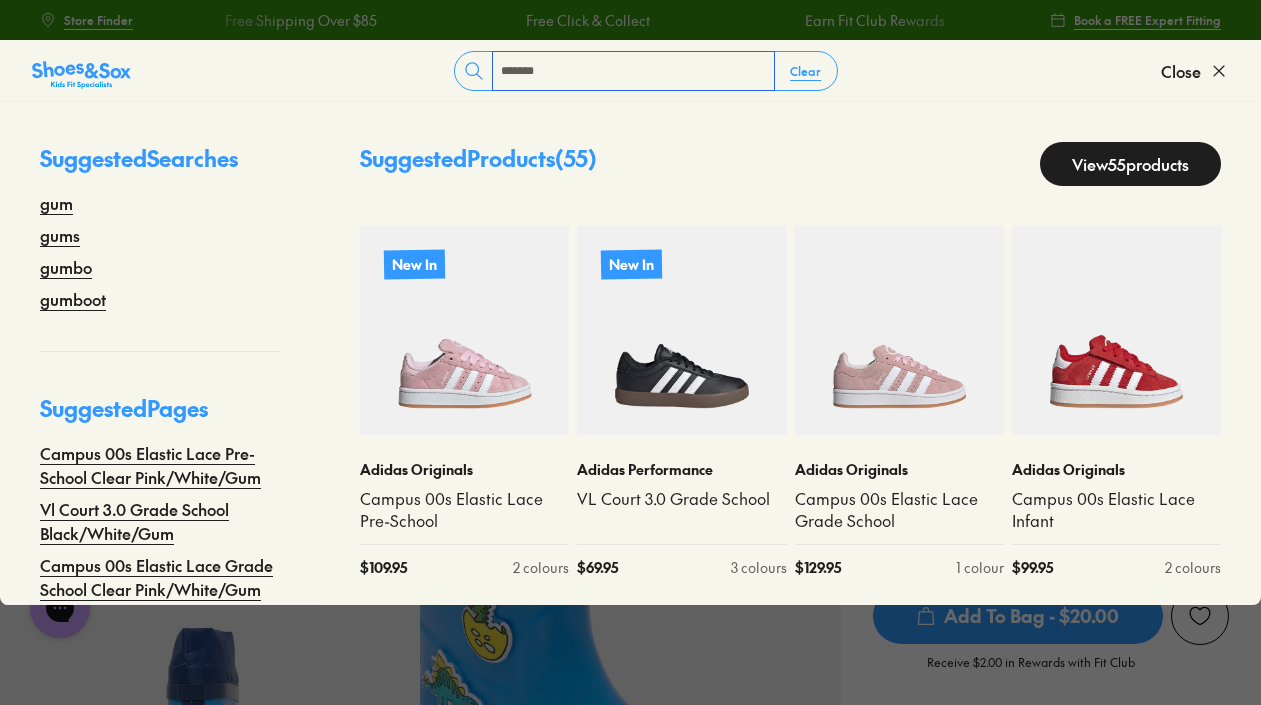 type on "*******" 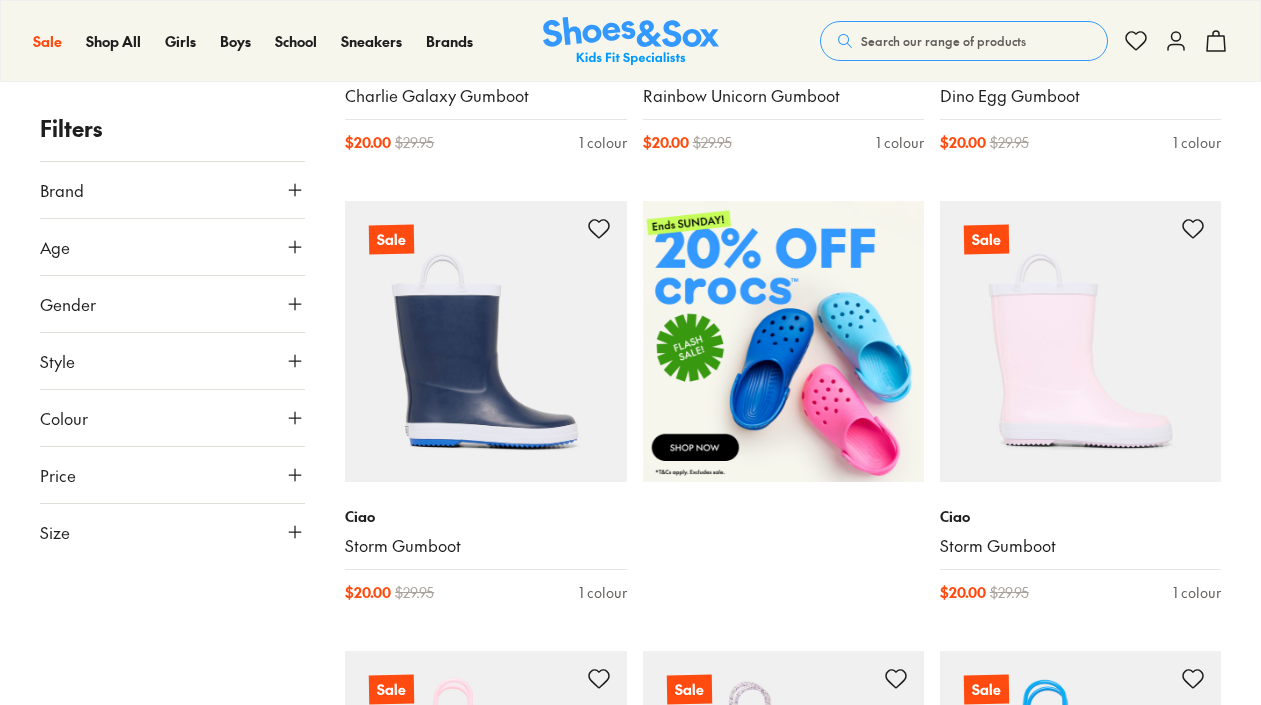 scroll, scrollTop: 2990, scrollLeft: 0, axis: vertical 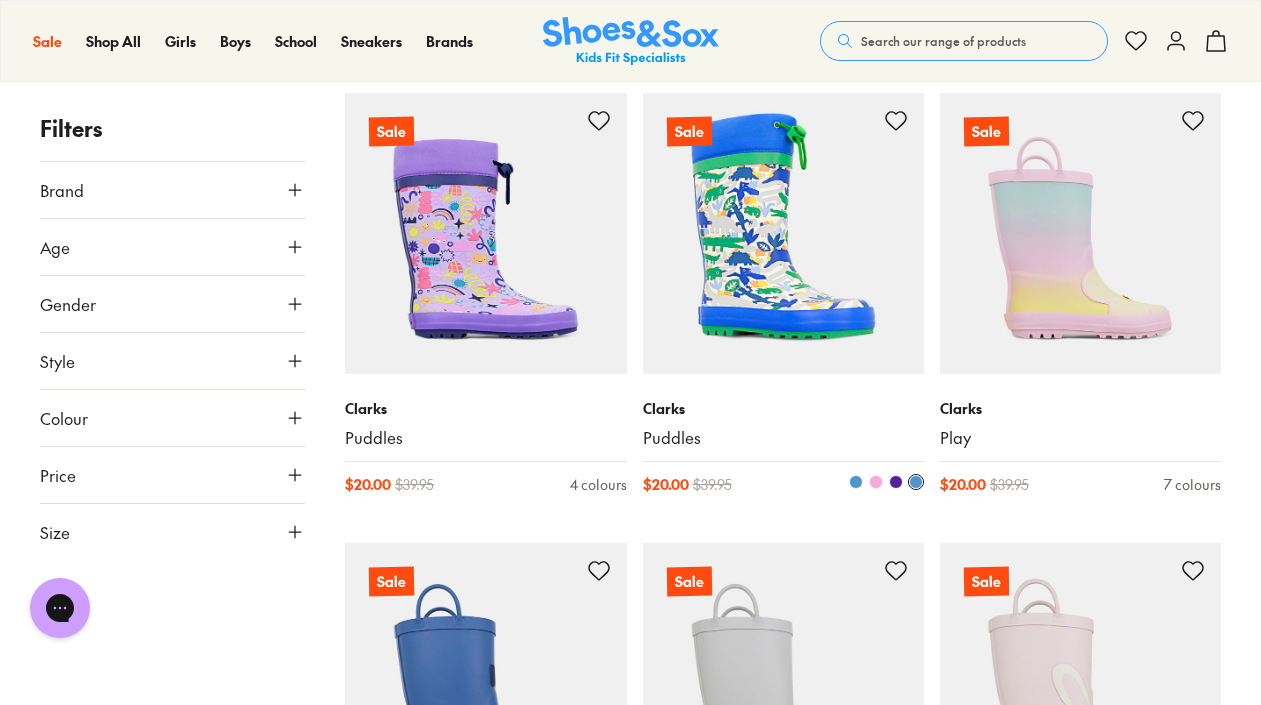 click at bounding box center [856, 482] 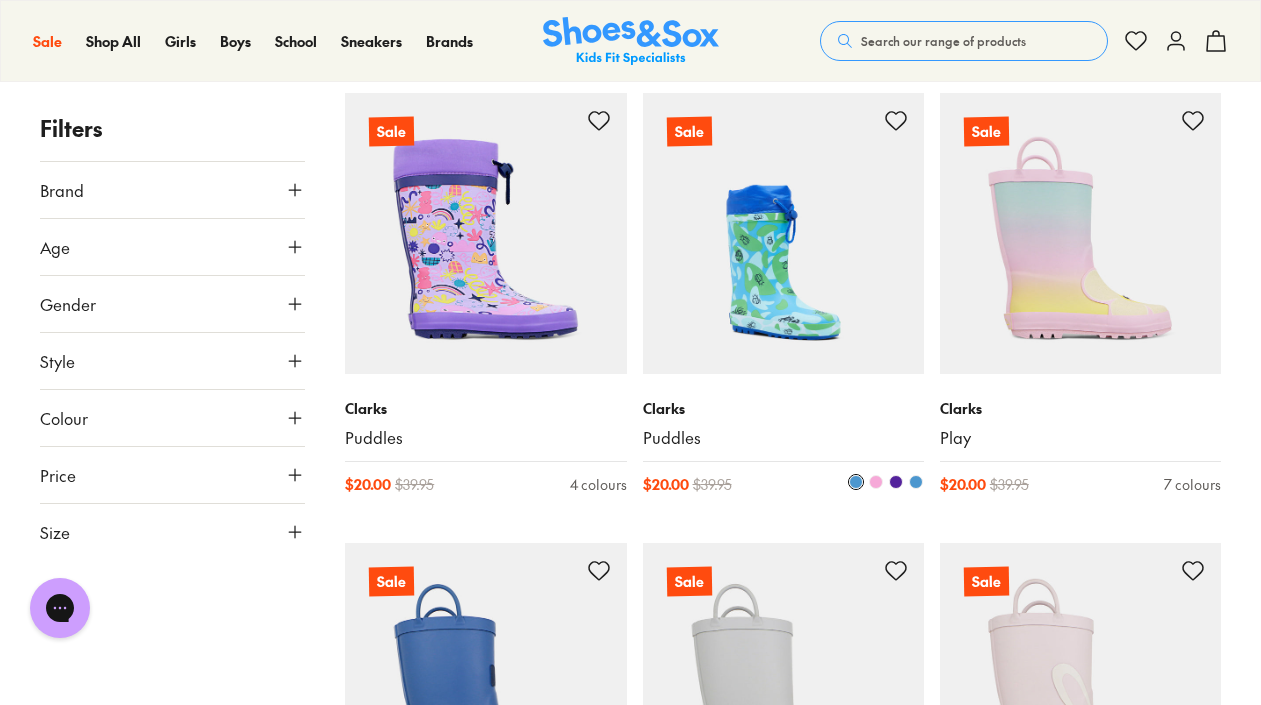 click at bounding box center [896, 482] 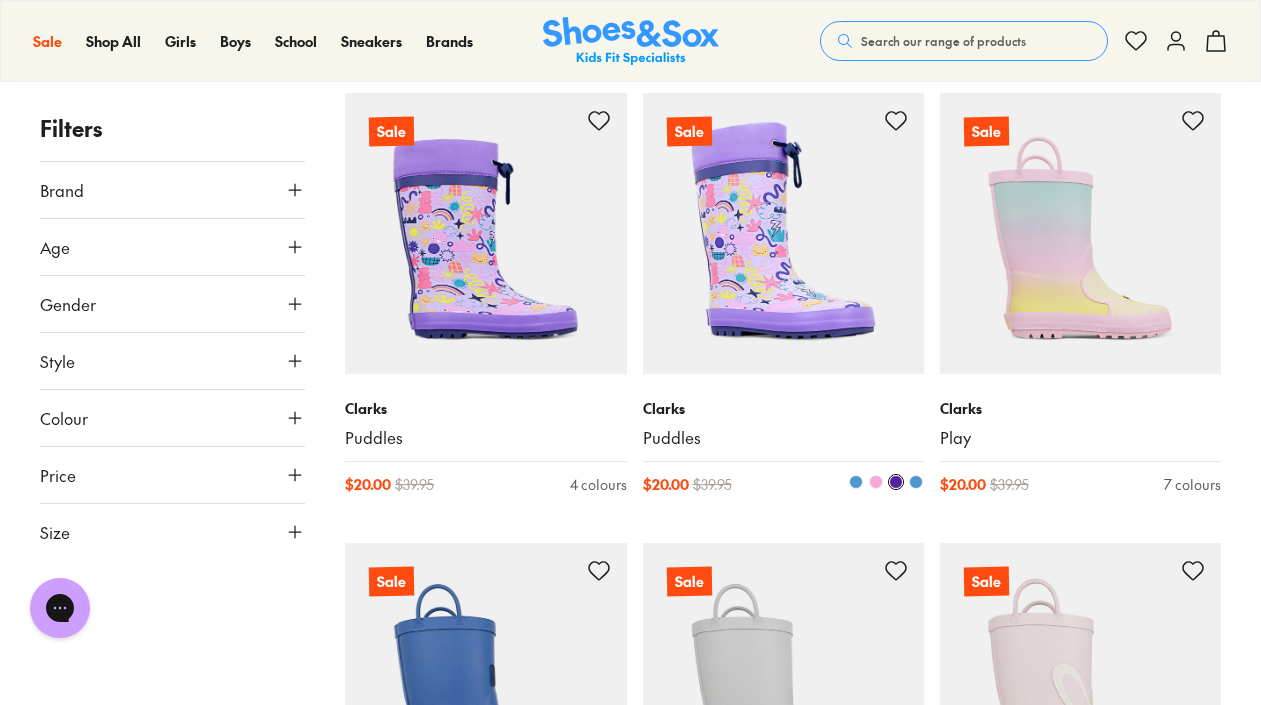 click at bounding box center (876, 482) 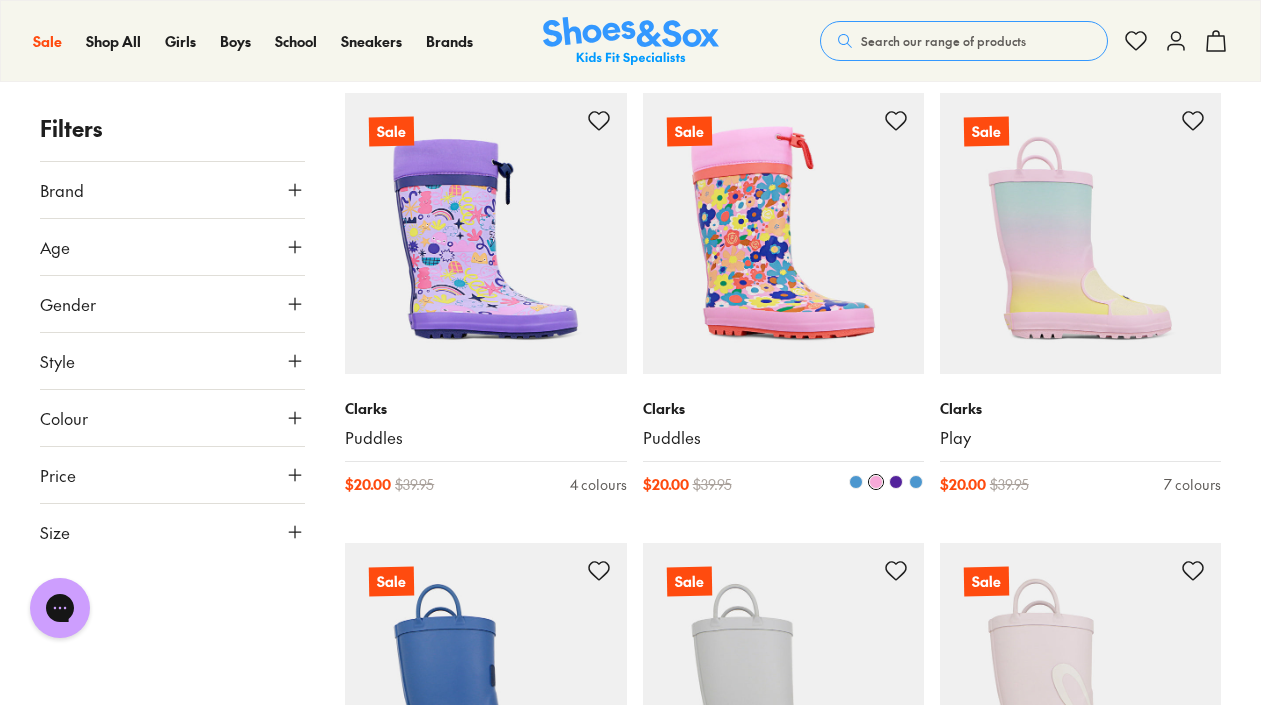 click at bounding box center (916, 482) 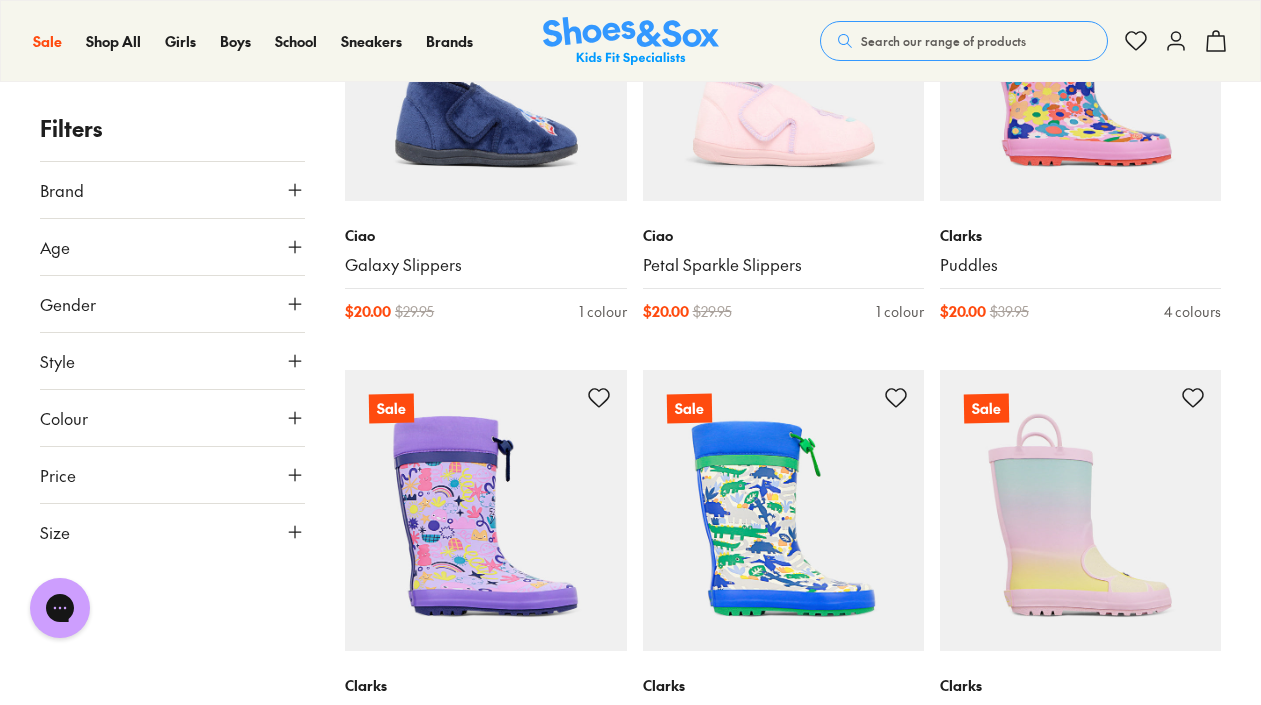 scroll, scrollTop: 2176, scrollLeft: 0, axis: vertical 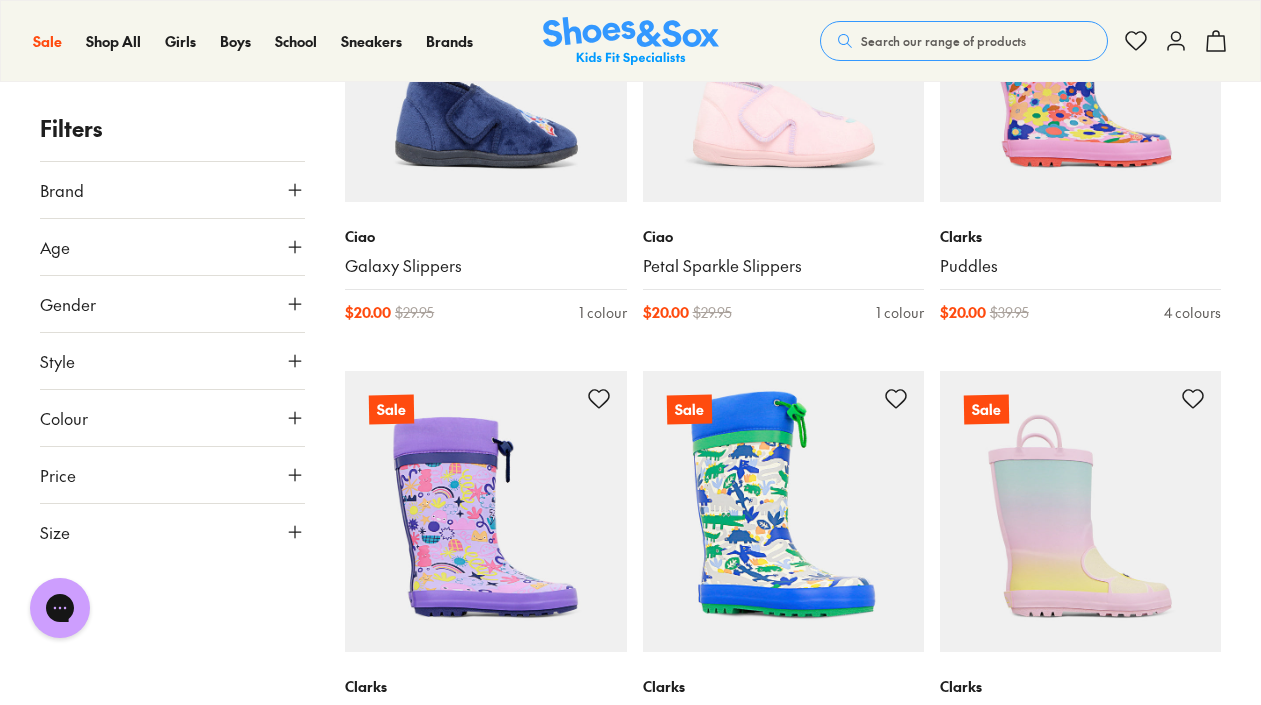 click at bounding box center (783, 511) 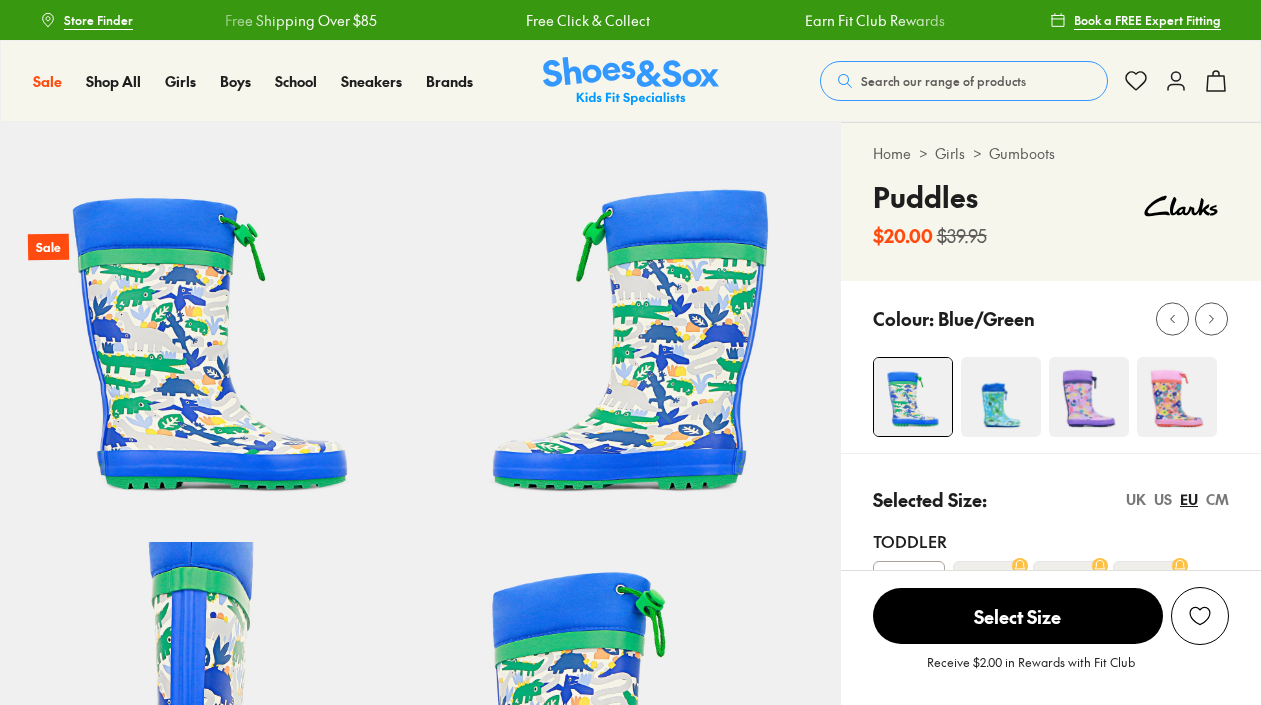 click on "23" at bounding box center (909, 585) 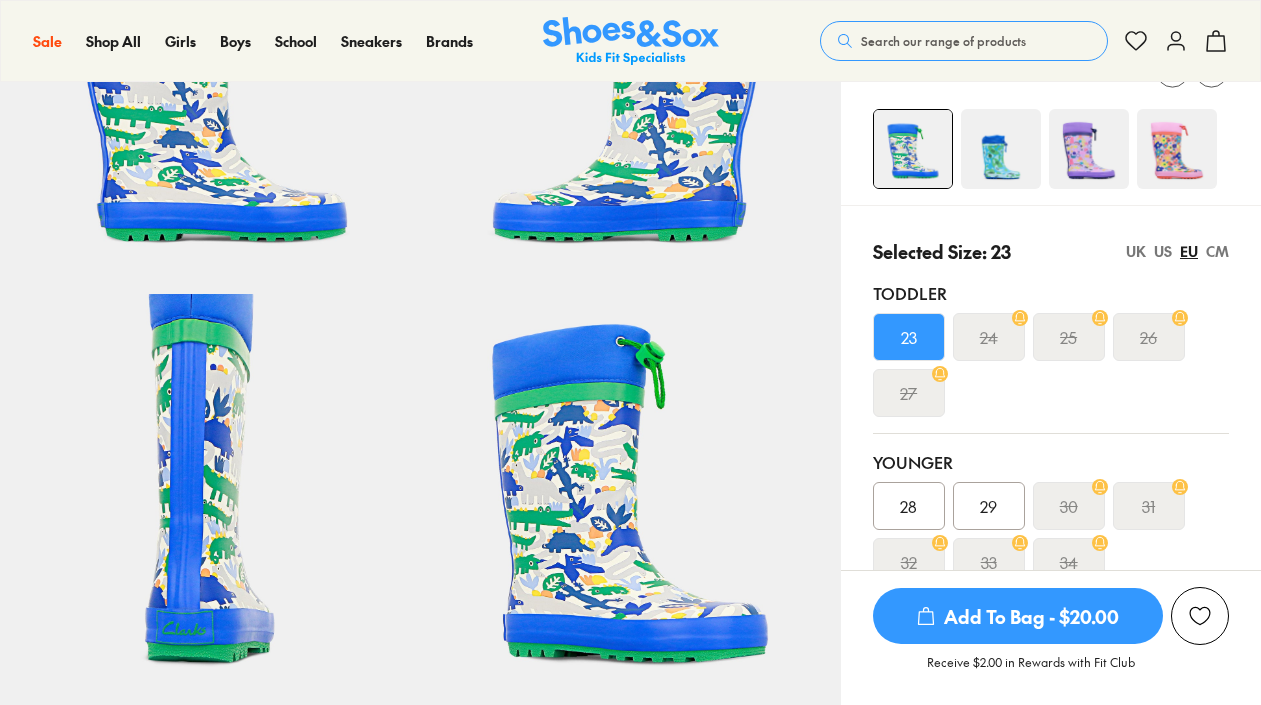 scroll, scrollTop: 175, scrollLeft: 0, axis: vertical 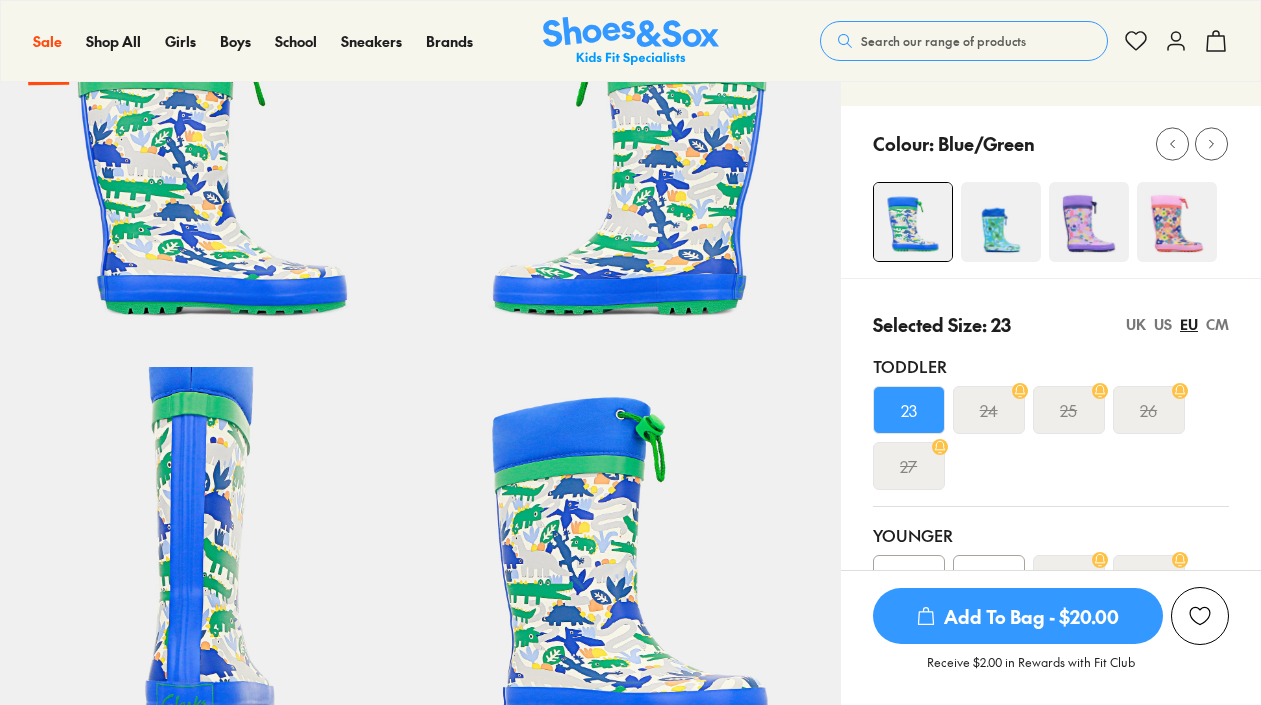 select on "*" 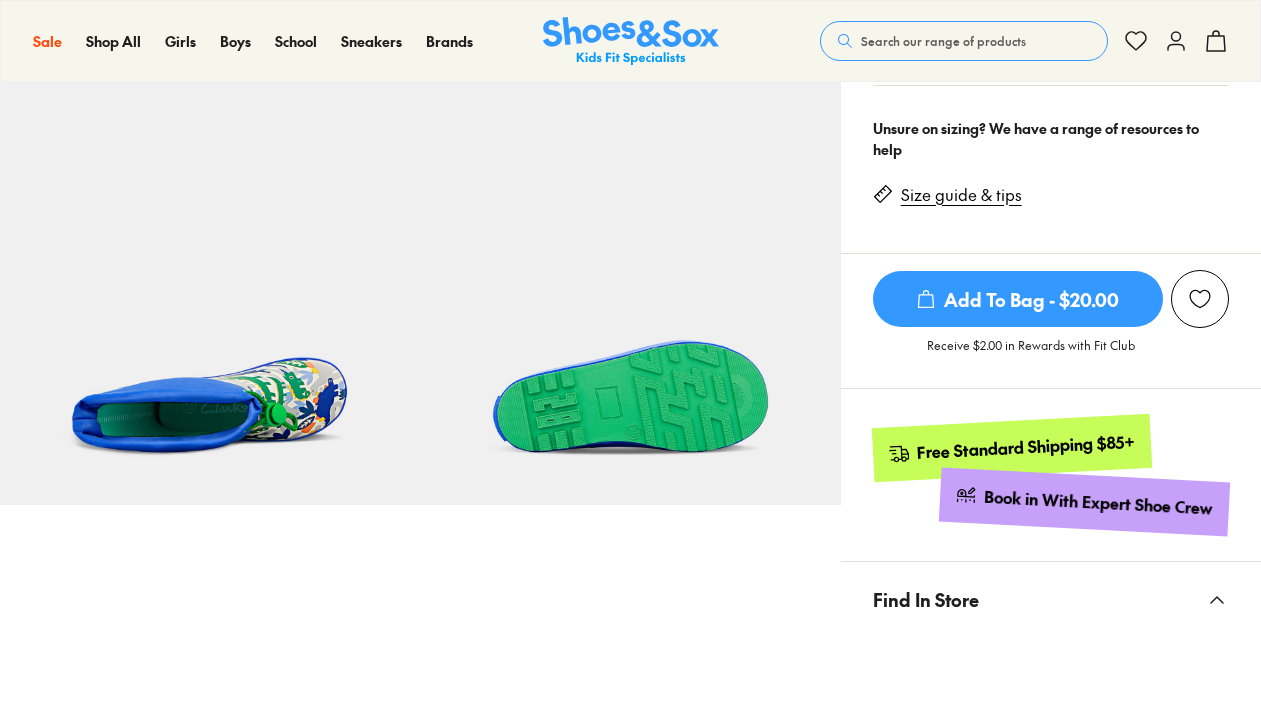 scroll, scrollTop: 0, scrollLeft: 0, axis: both 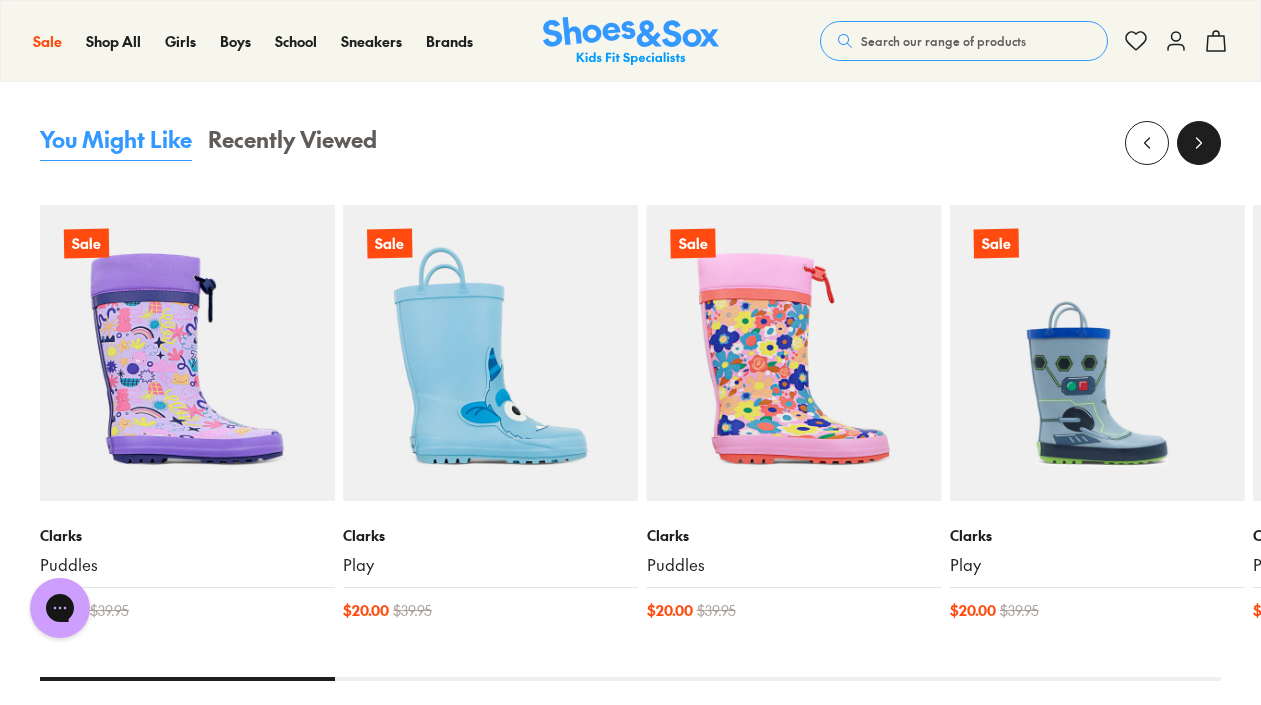 click 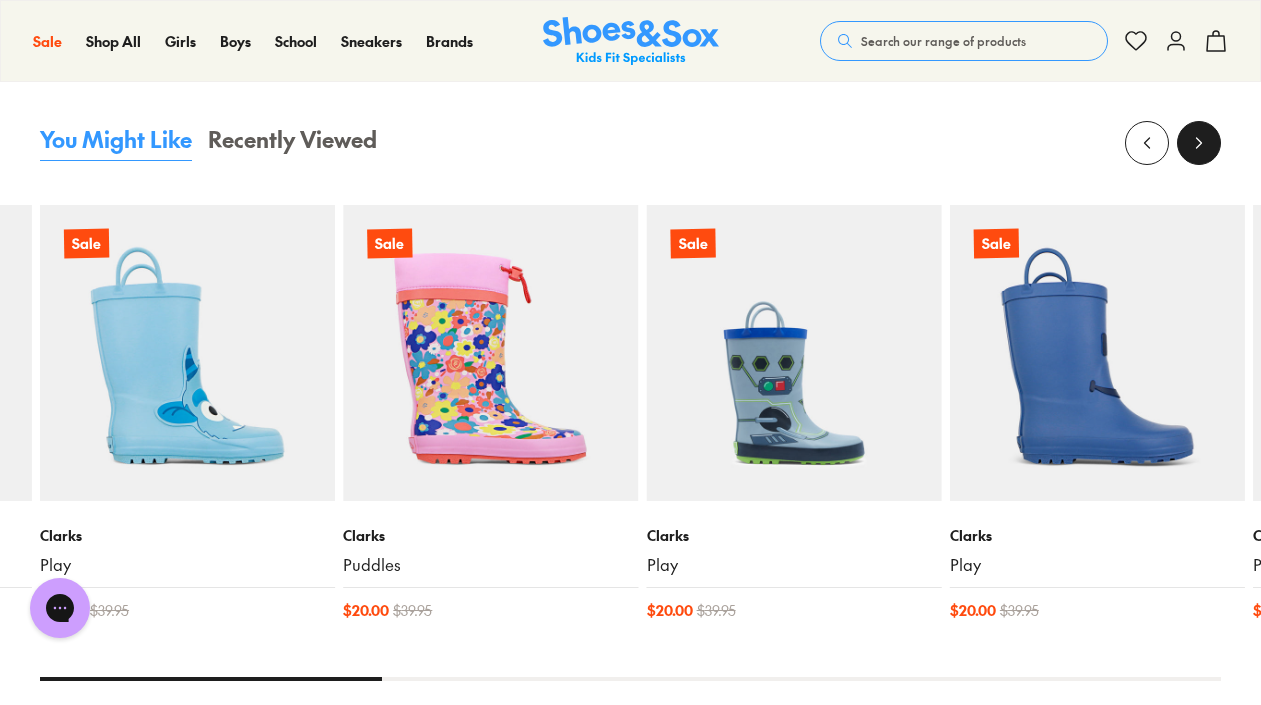 click 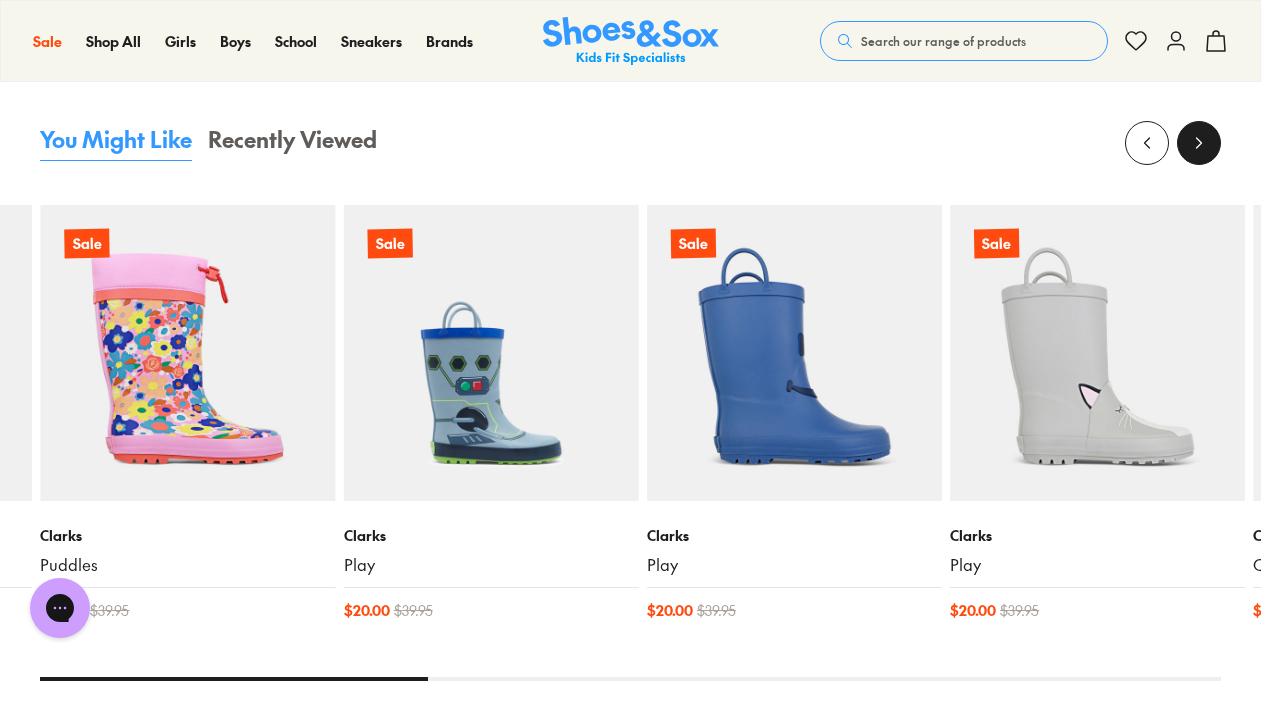 click 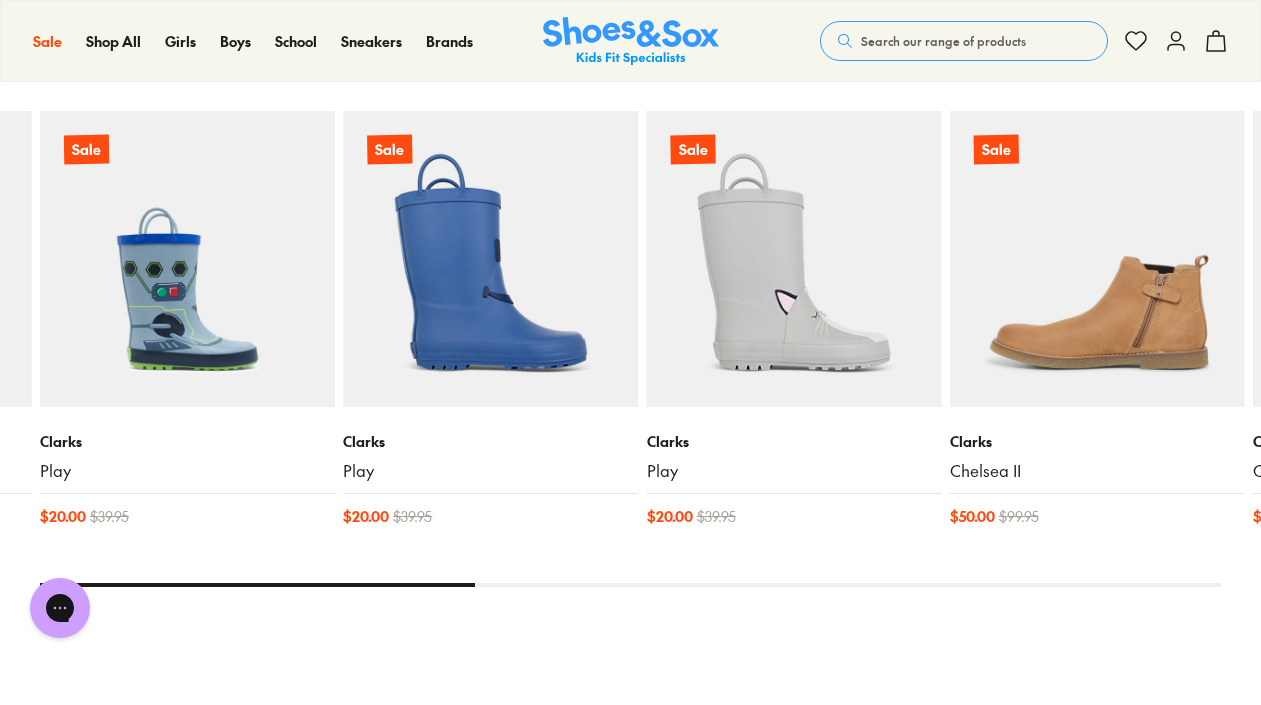 scroll, scrollTop: 2013, scrollLeft: 0, axis: vertical 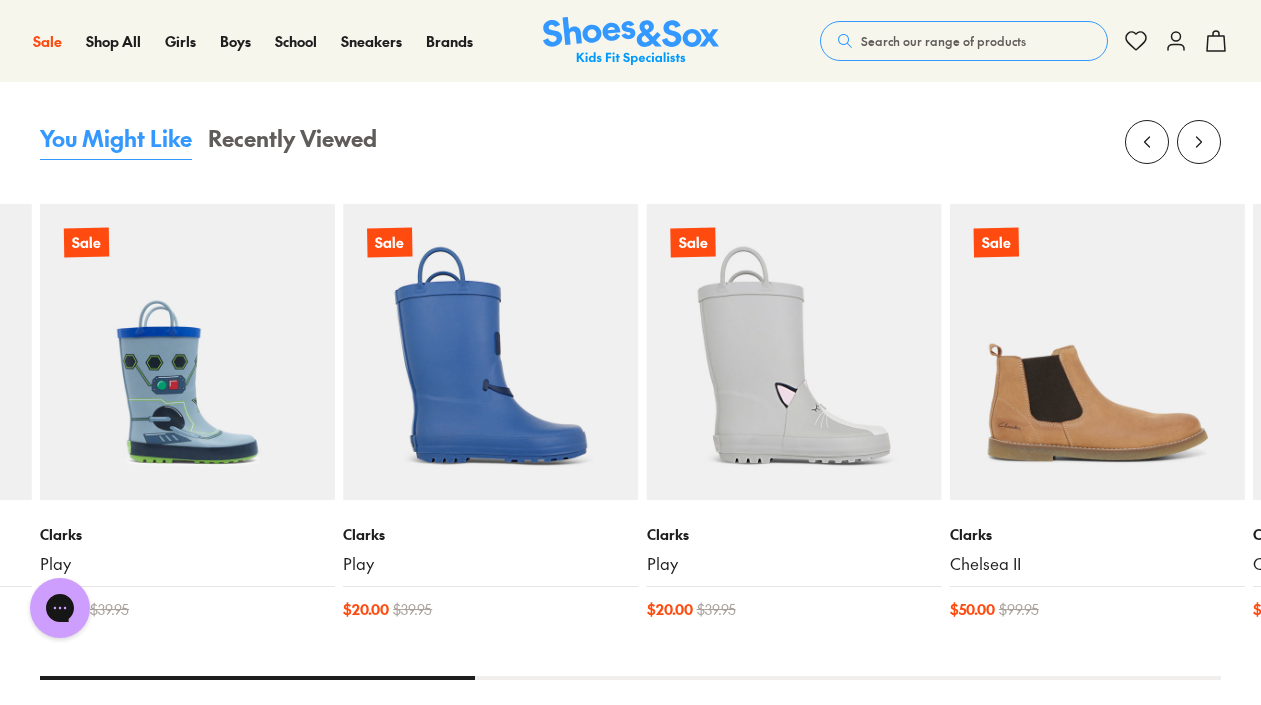 click on "Search our range of products" at bounding box center [943, 41] 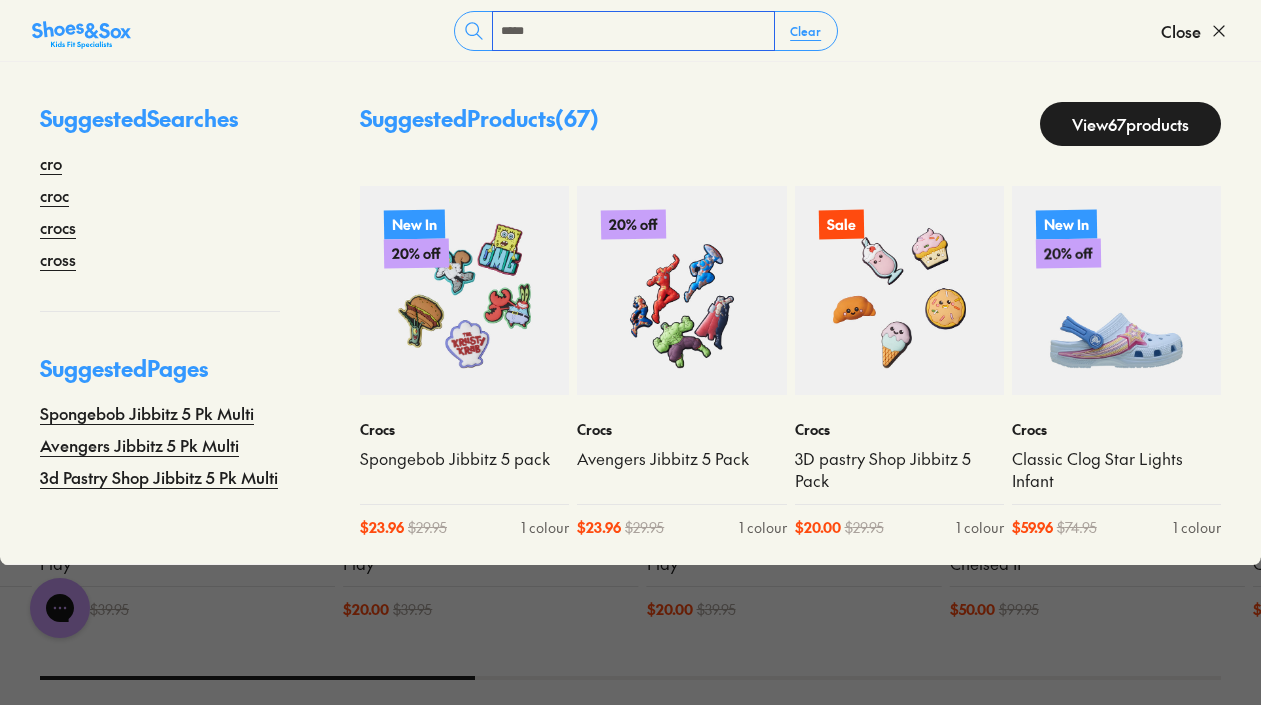 type on "*****" 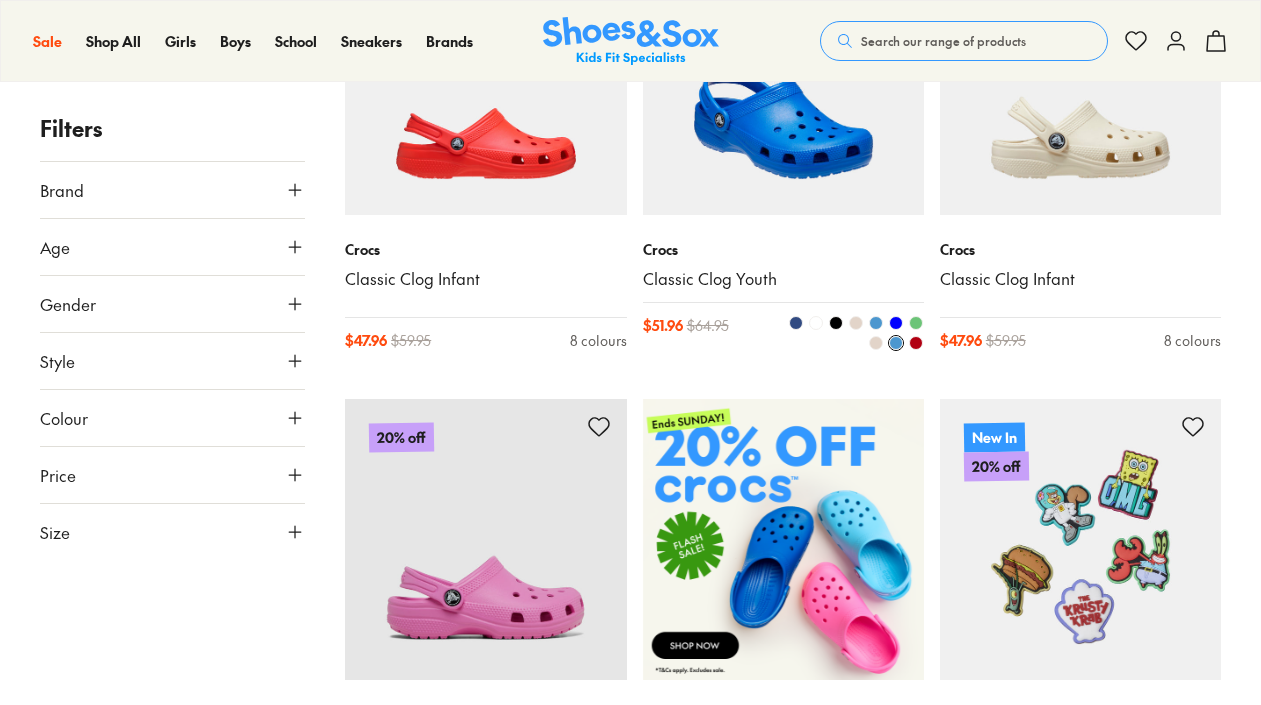 scroll, scrollTop: 173, scrollLeft: 0, axis: vertical 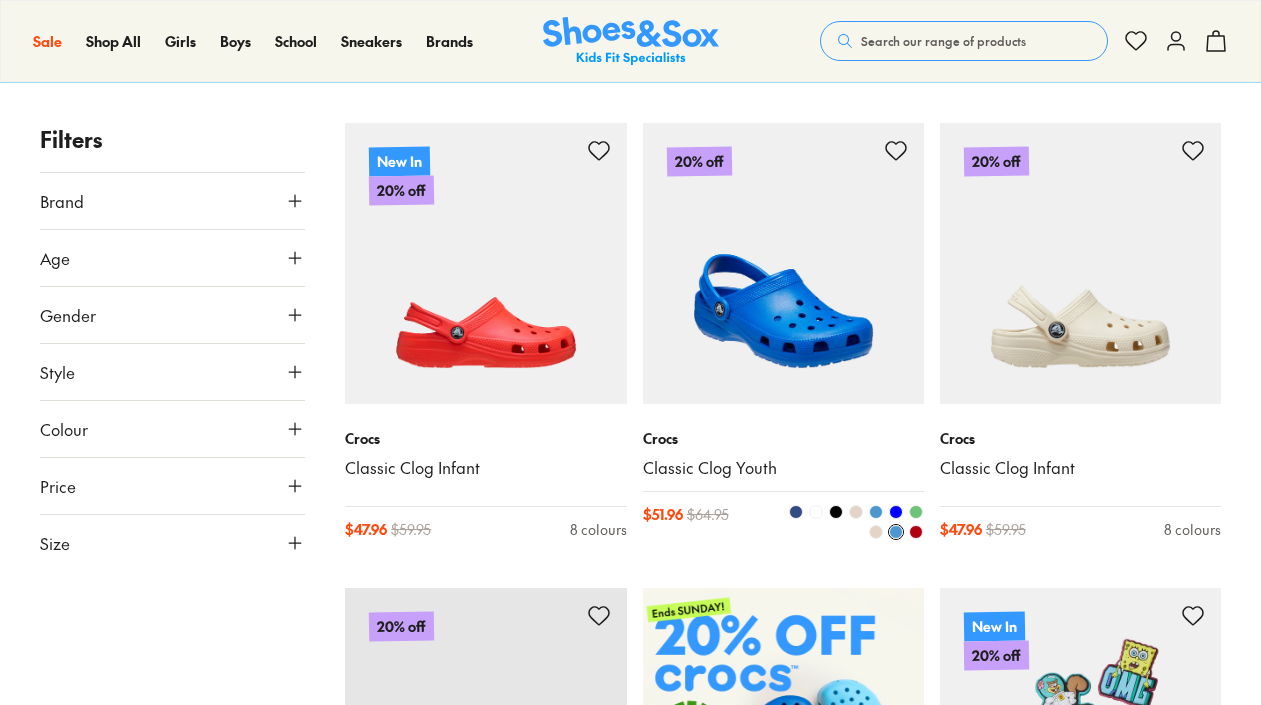 type on "****" 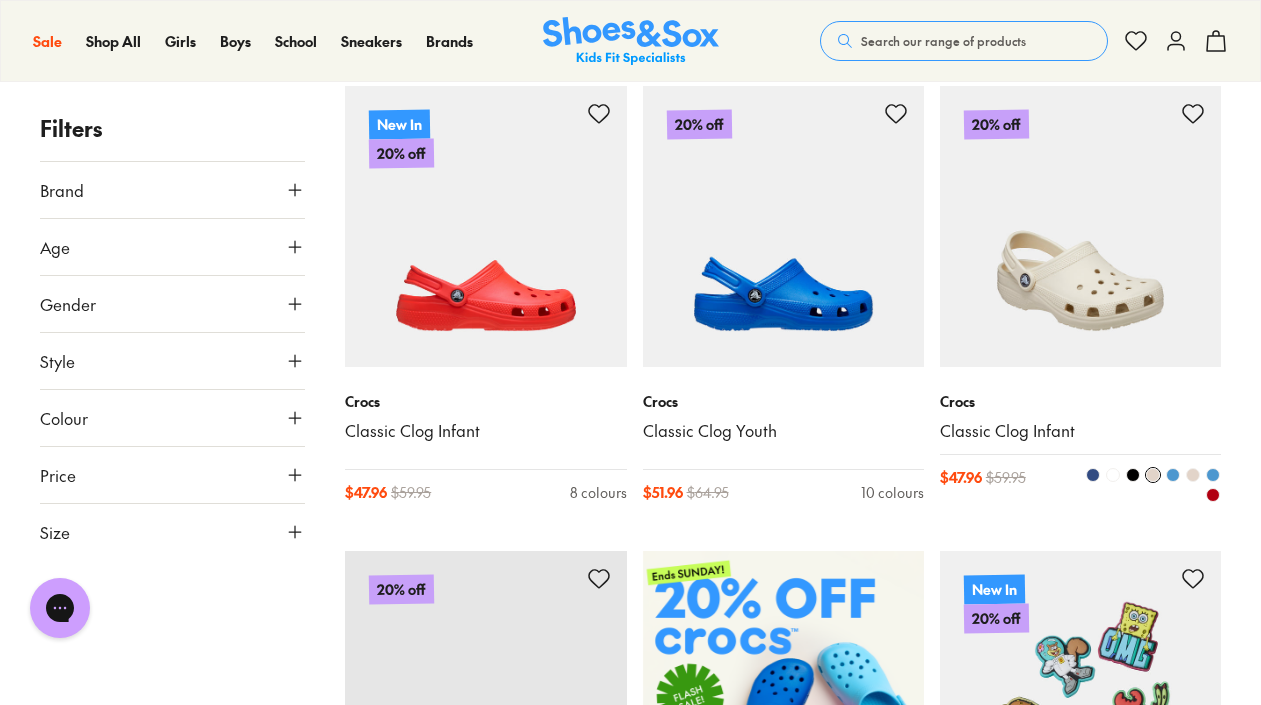 scroll, scrollTop: 0, scrollLeft: 0, axis: both 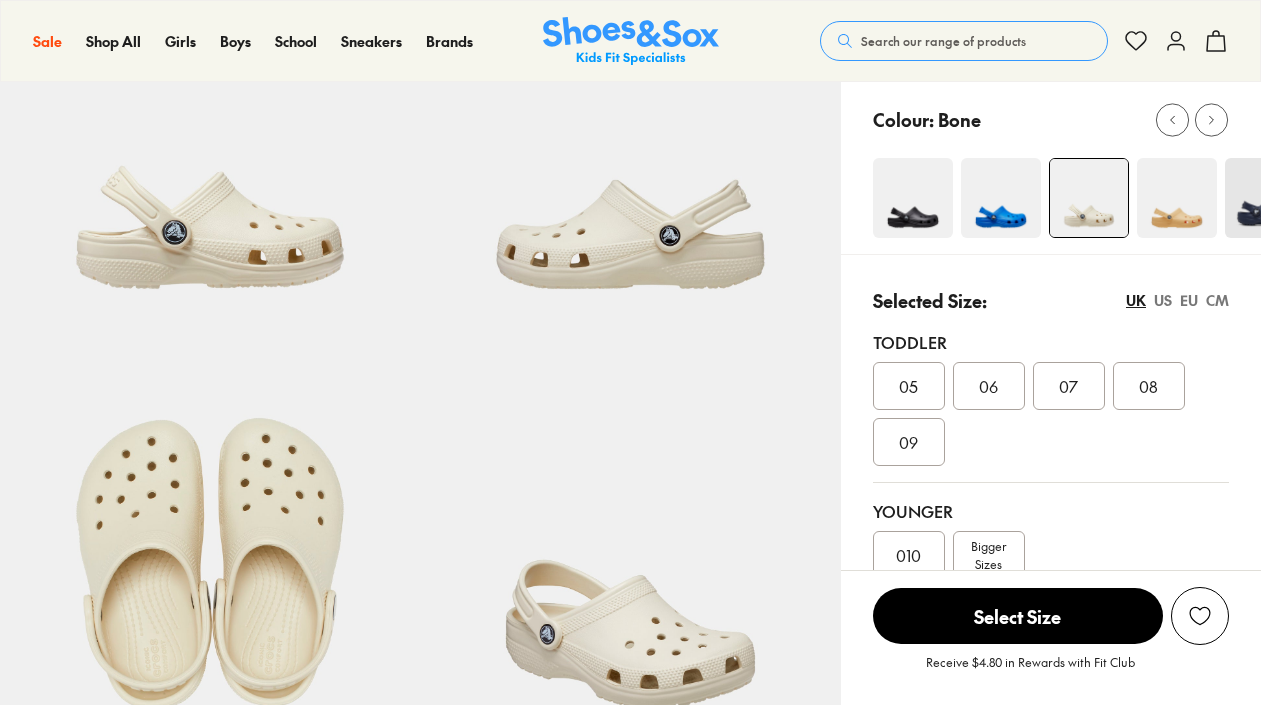 click on "08" at bounding box center (1148, 386) 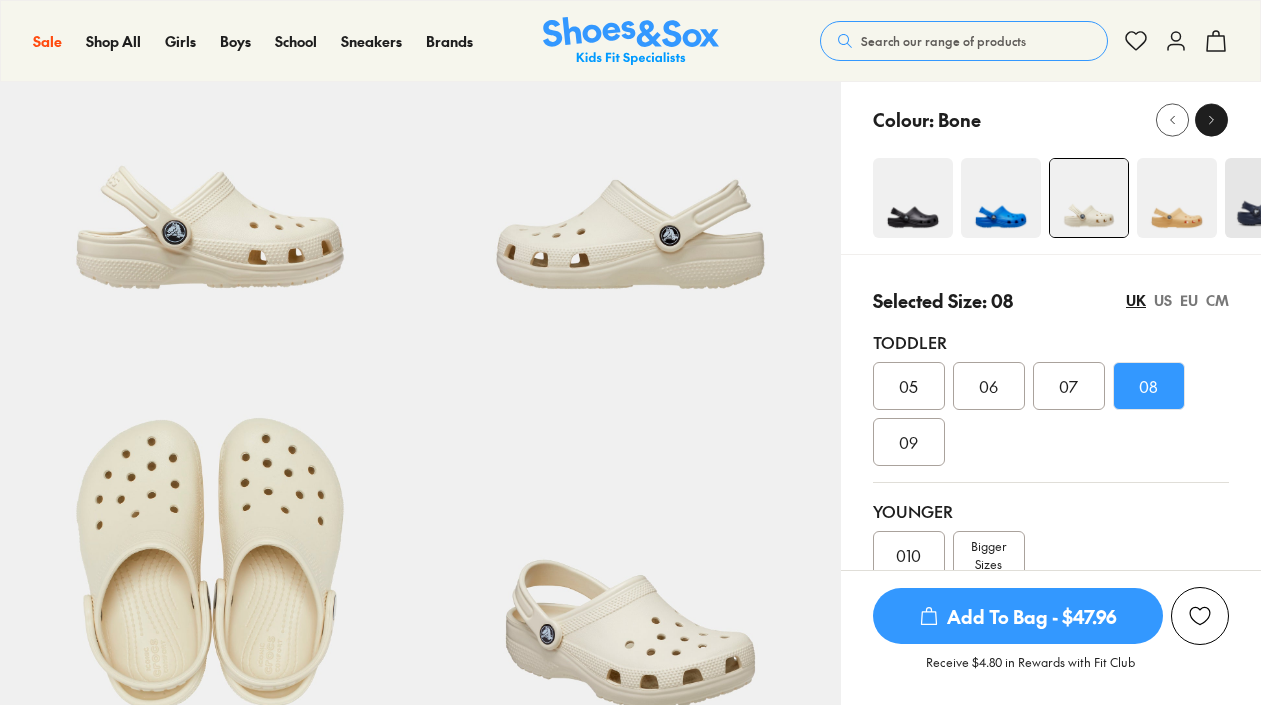 click 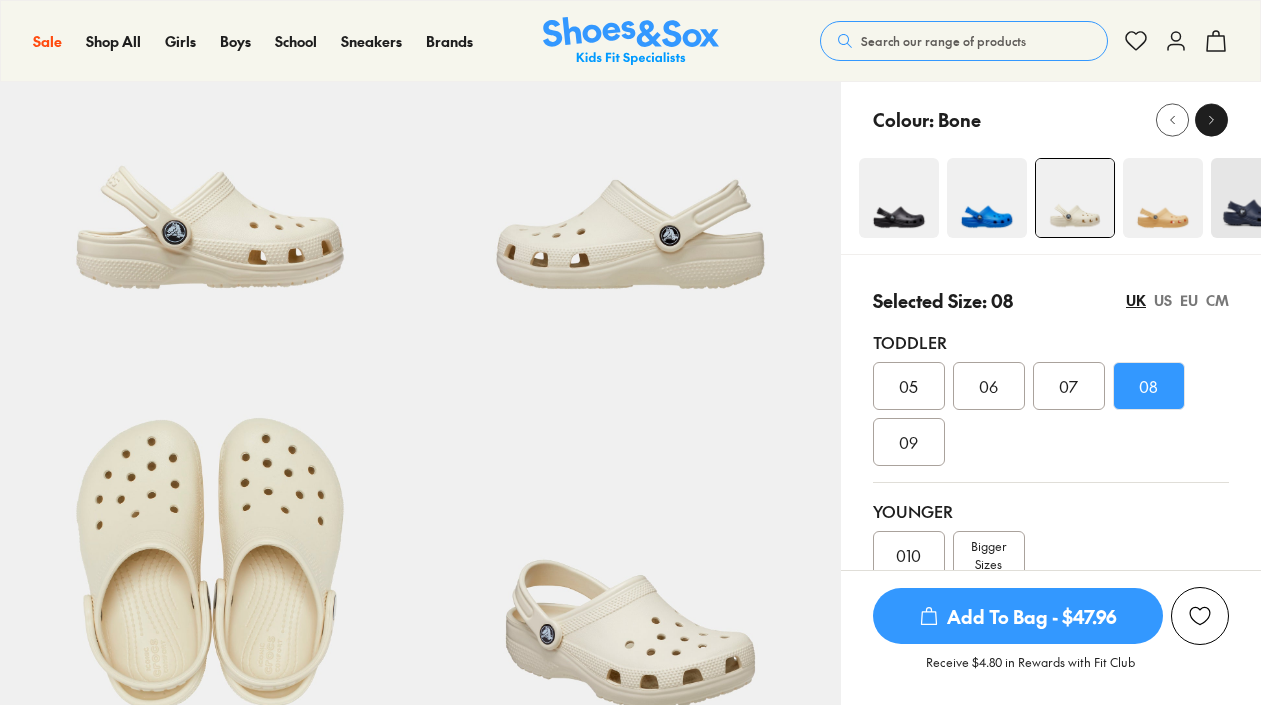 scroll, scrollTop: 0, scrollLeft: 0, axis: both 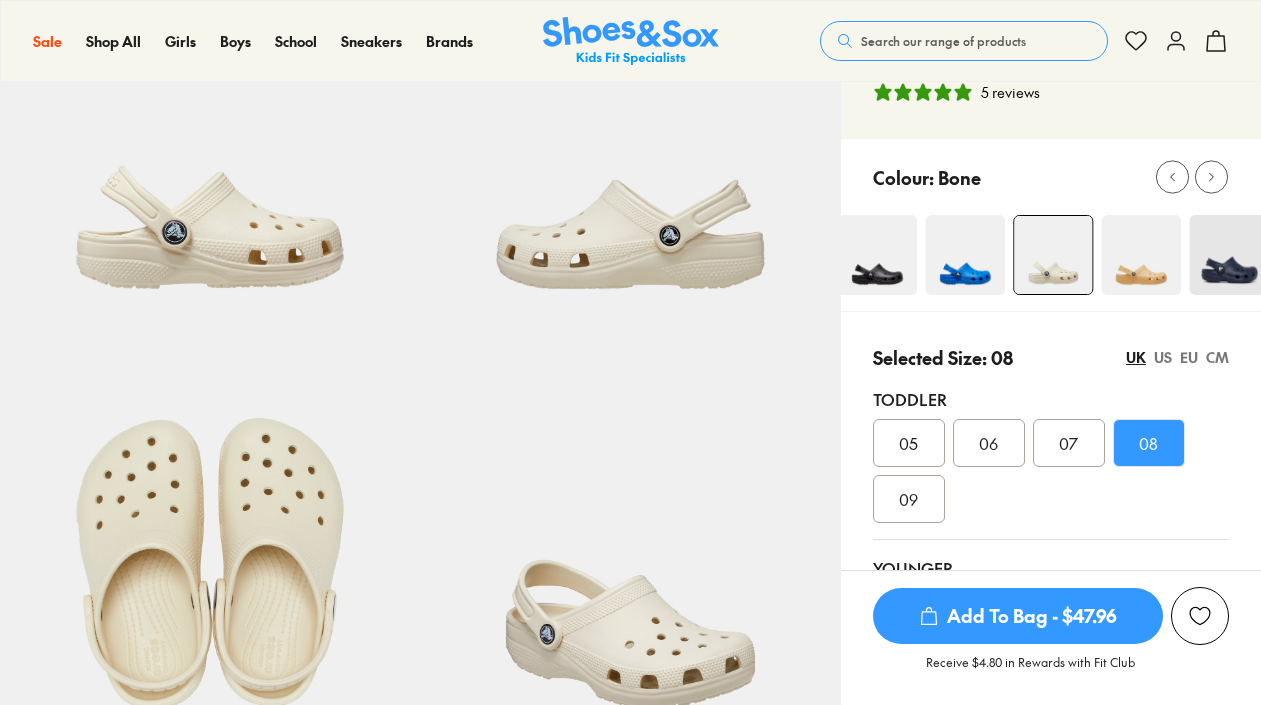 select on "*" 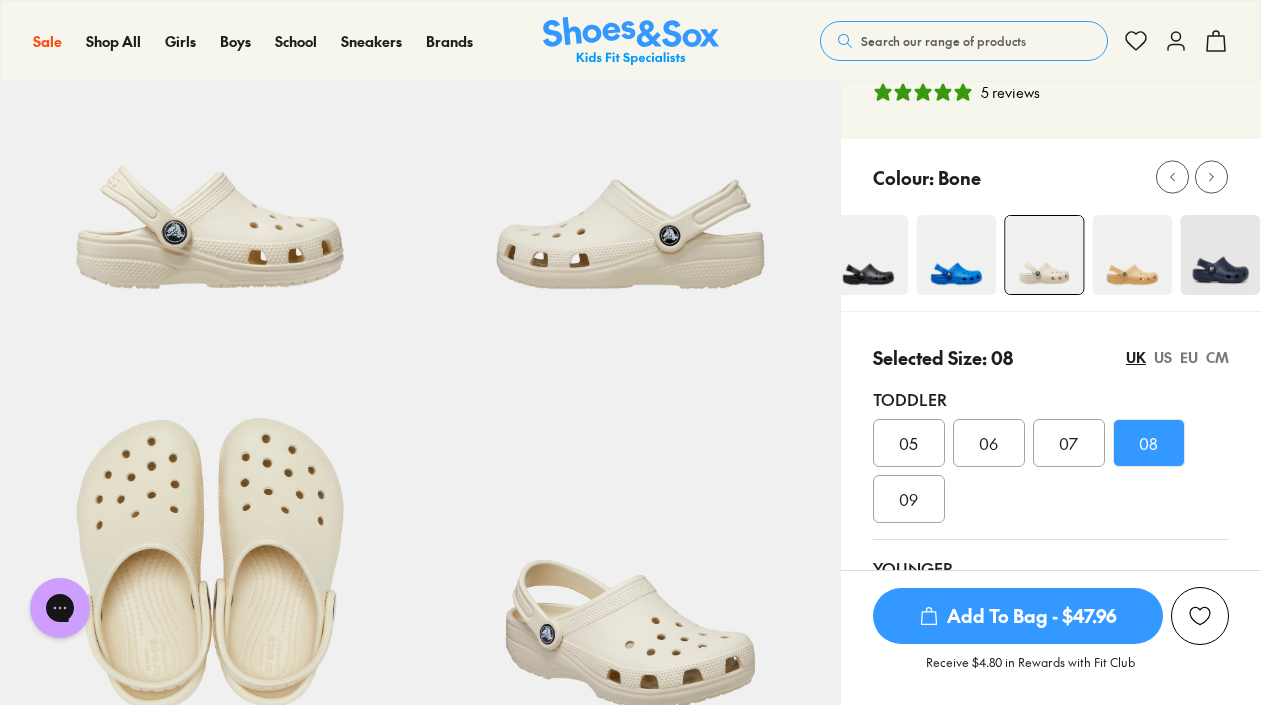 scroll, scrollTop: 0, scrollLeft: 0, axis: both 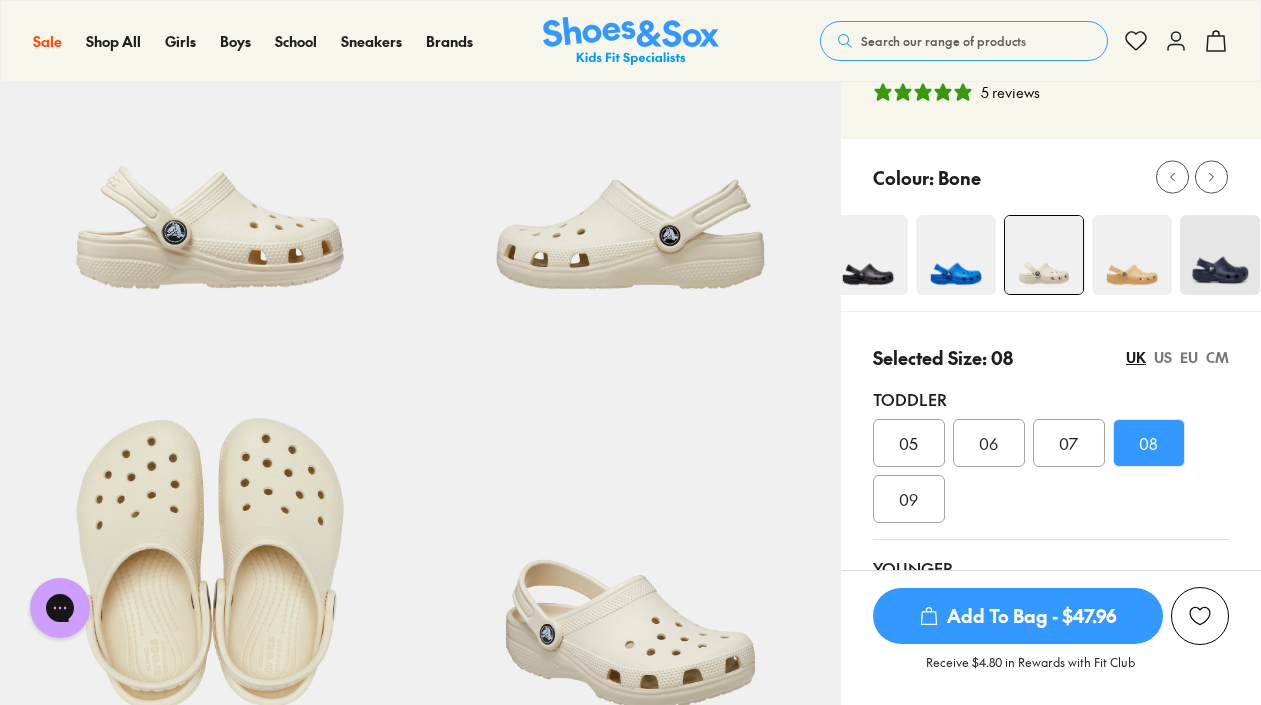 click at bounding box center (1220, 255) 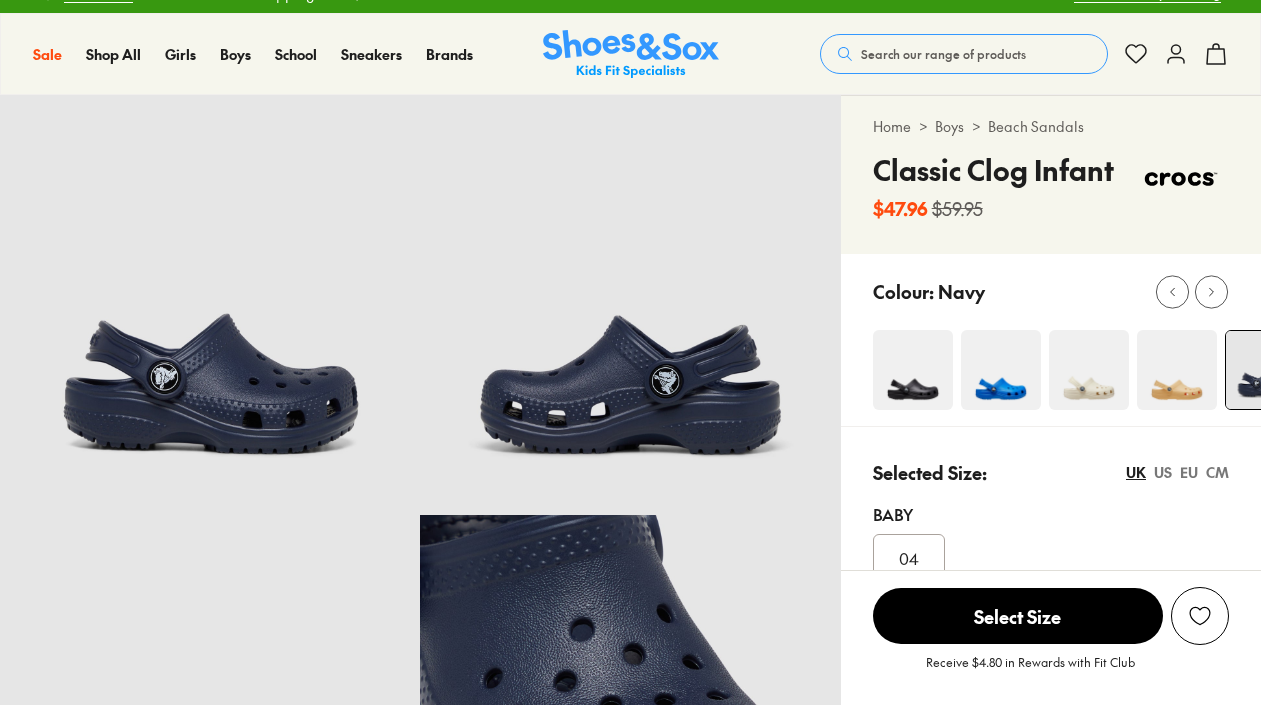 scroll, scrollTop: 226, scrollLeft: 0, axis: vertical 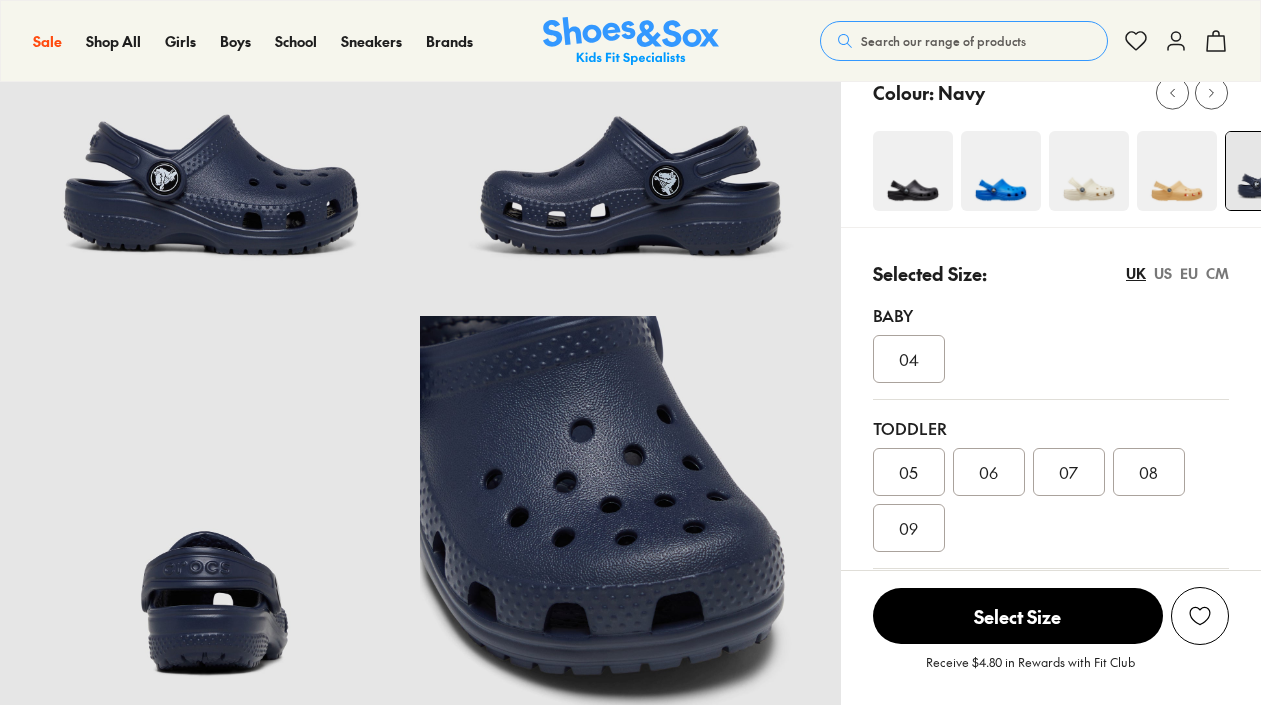 click on "08" at bounding box center (1148, 472) 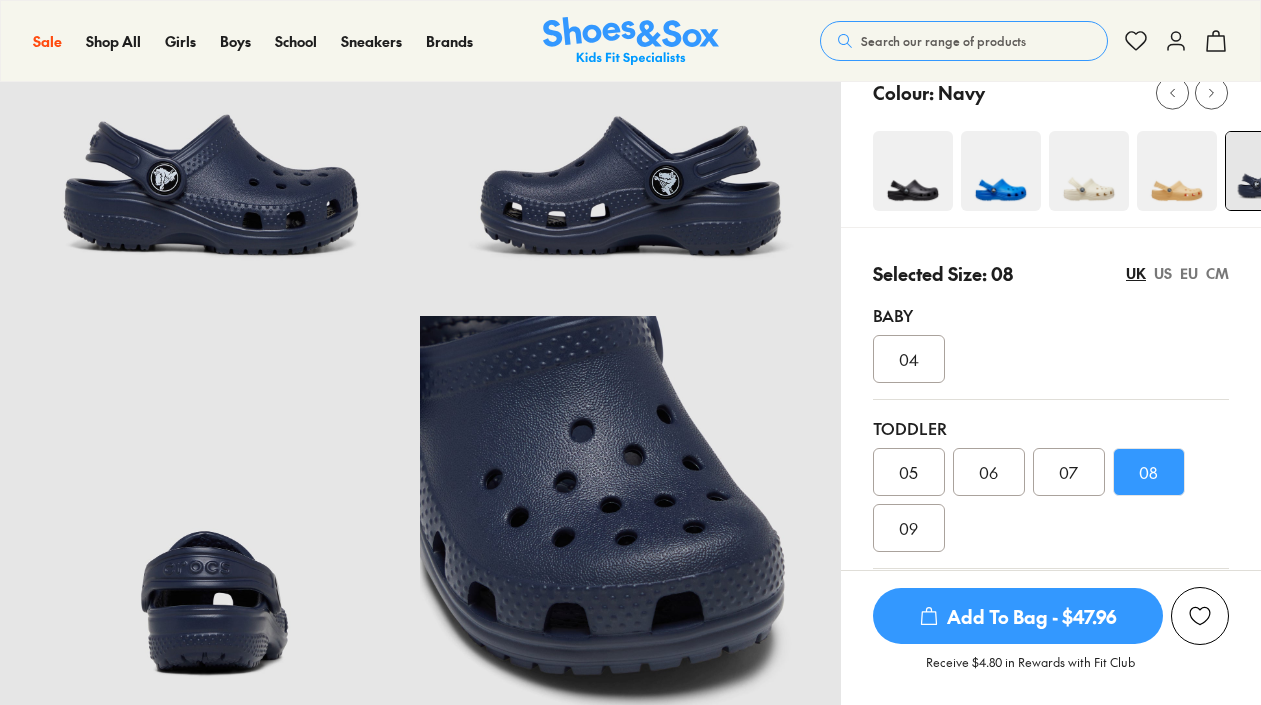 select on "*" 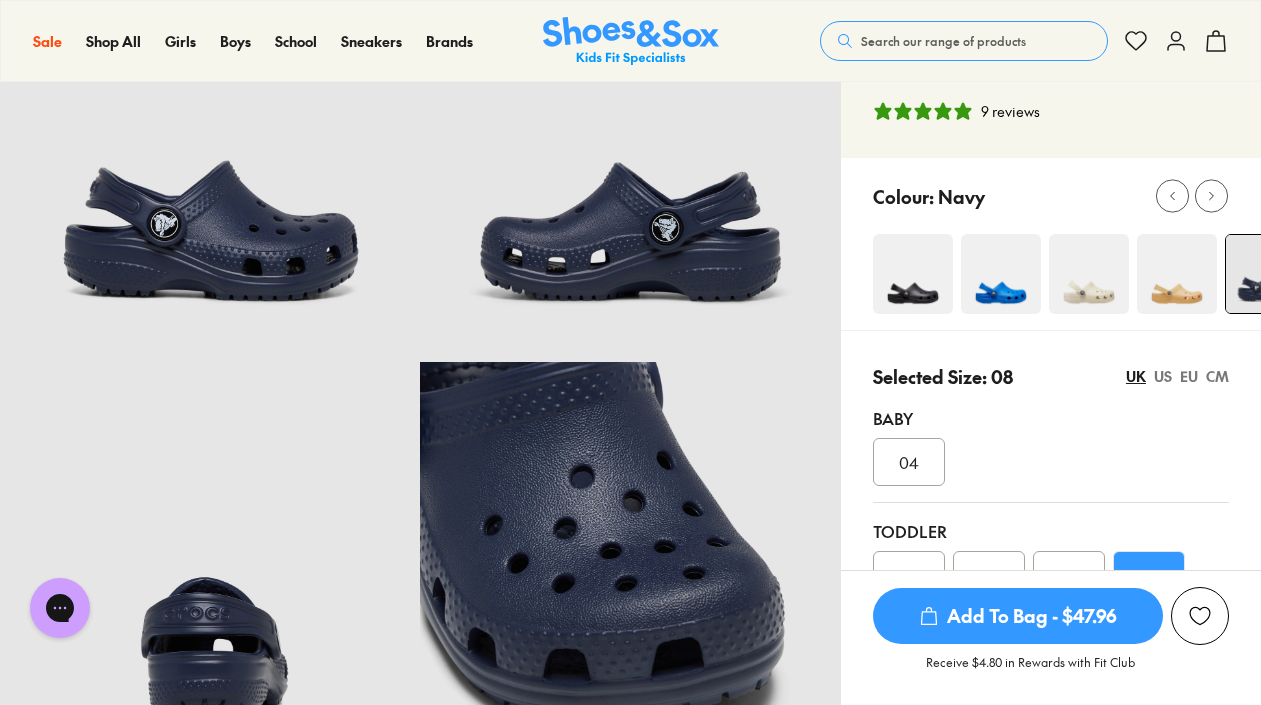 scroll, scrollTop: 181, scrollLeft: 0, axis: vertical 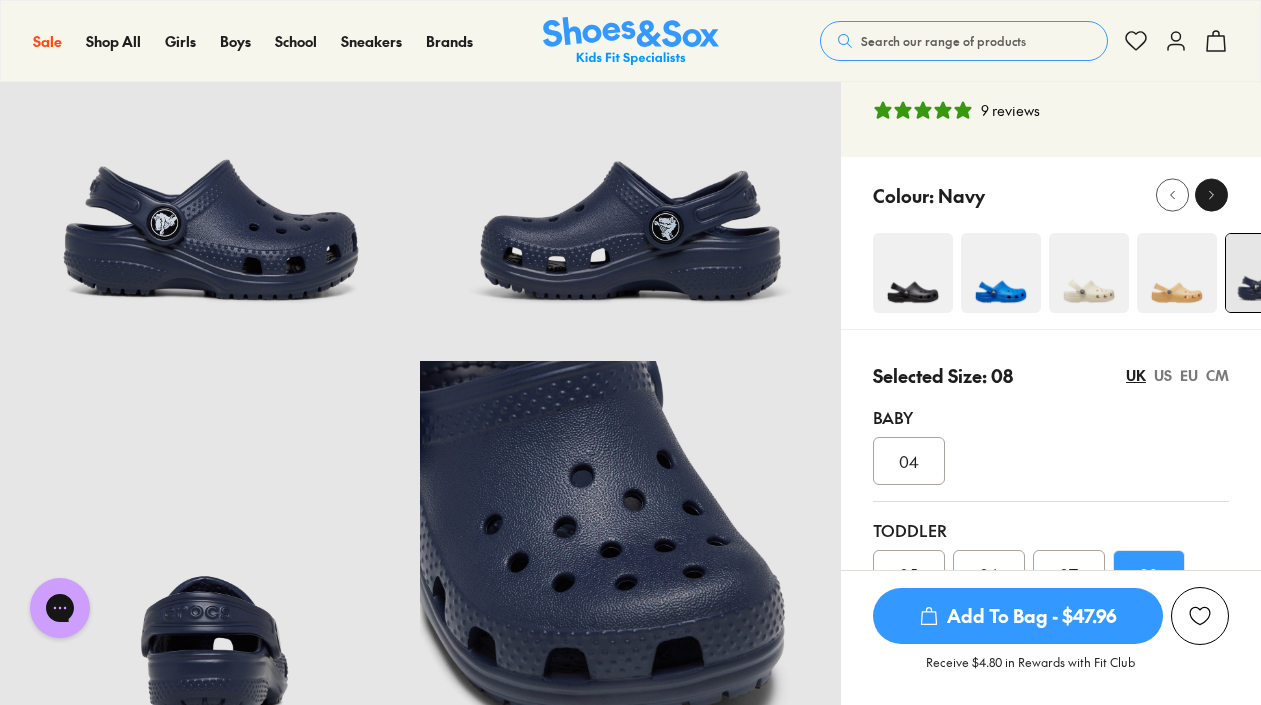 click 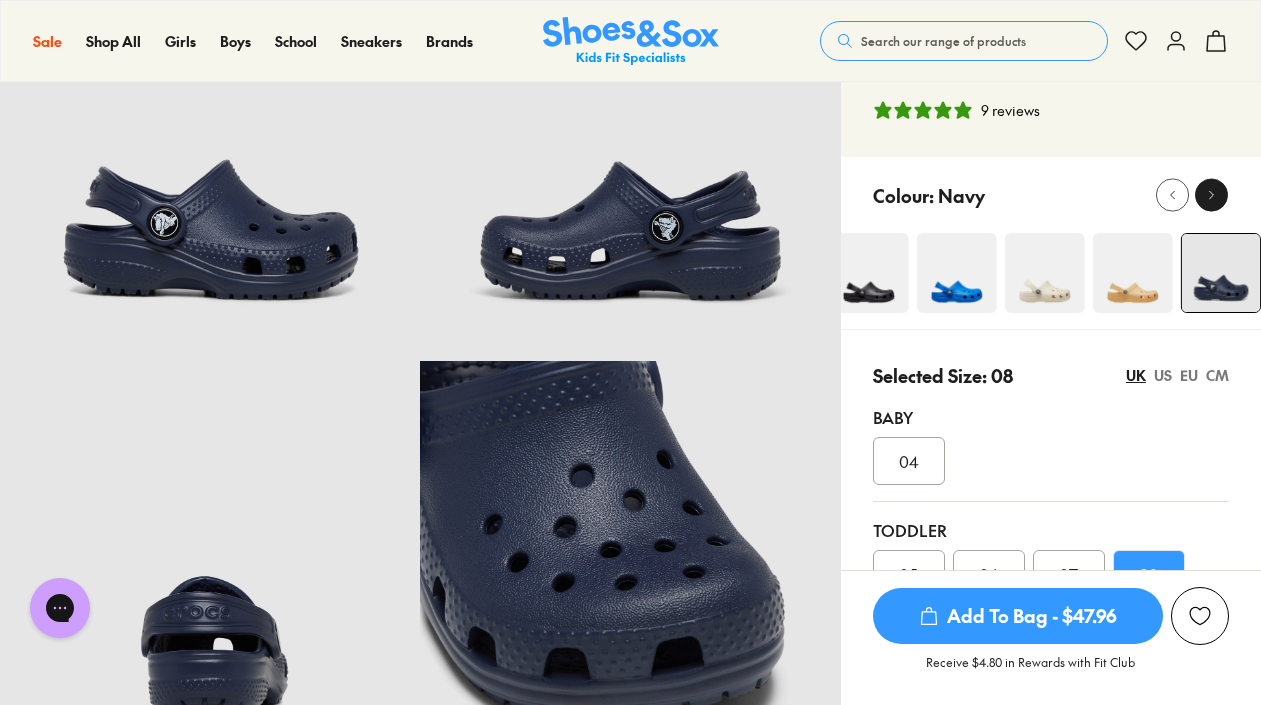 click 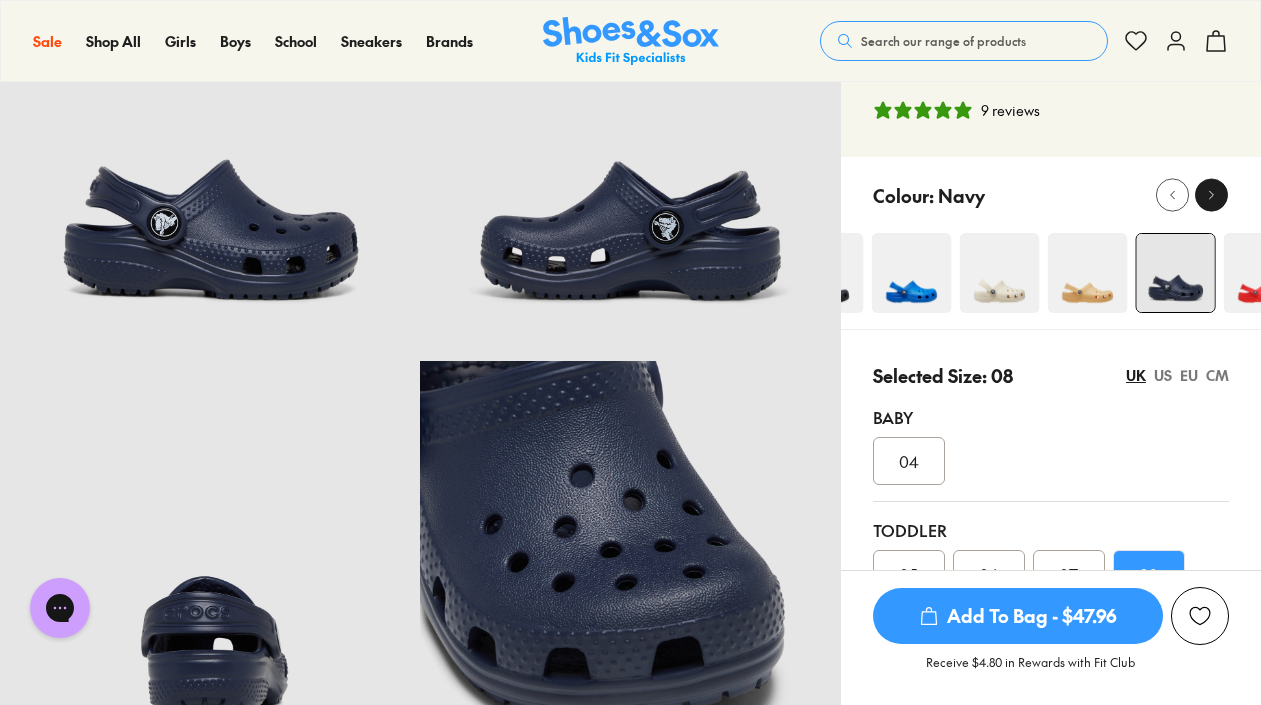 click 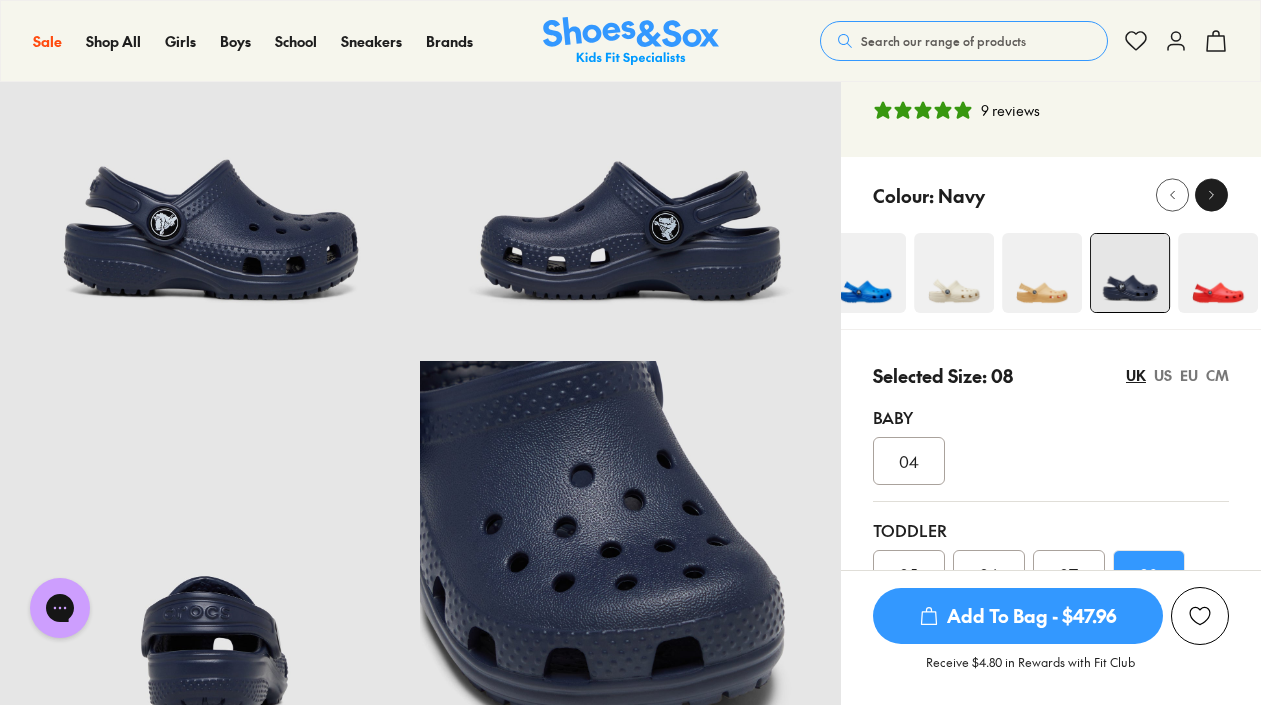 click 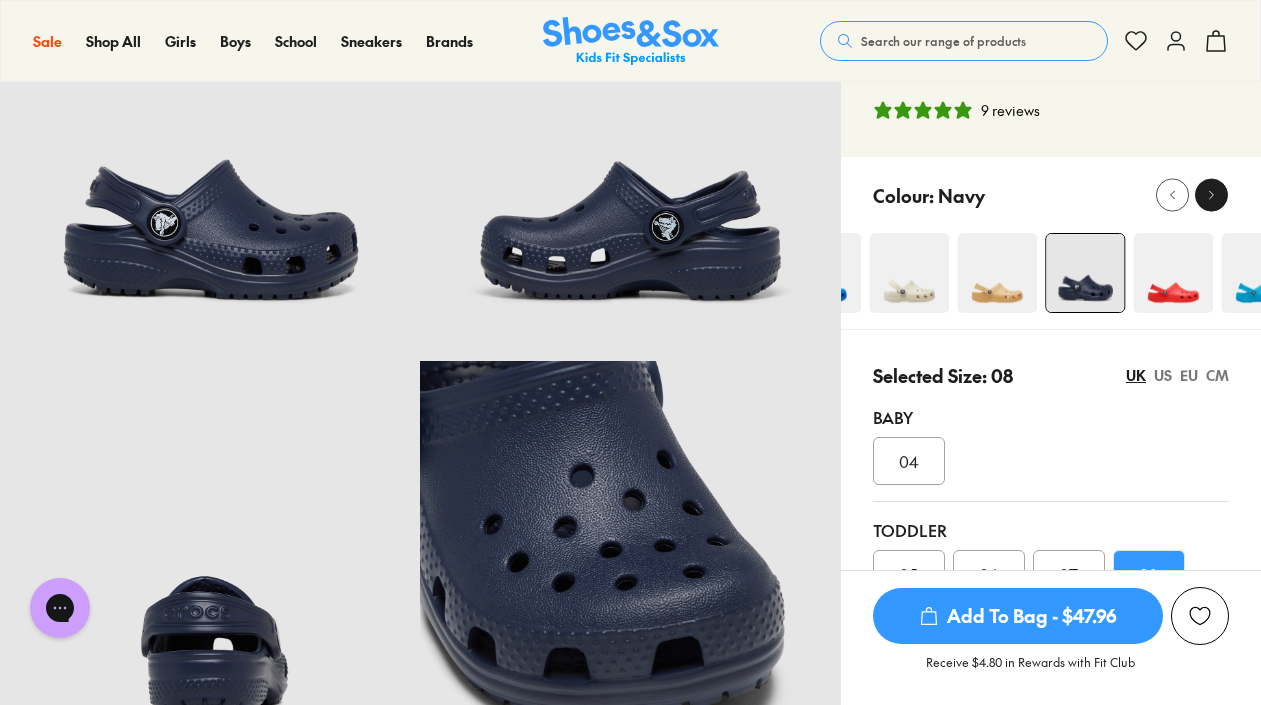 click 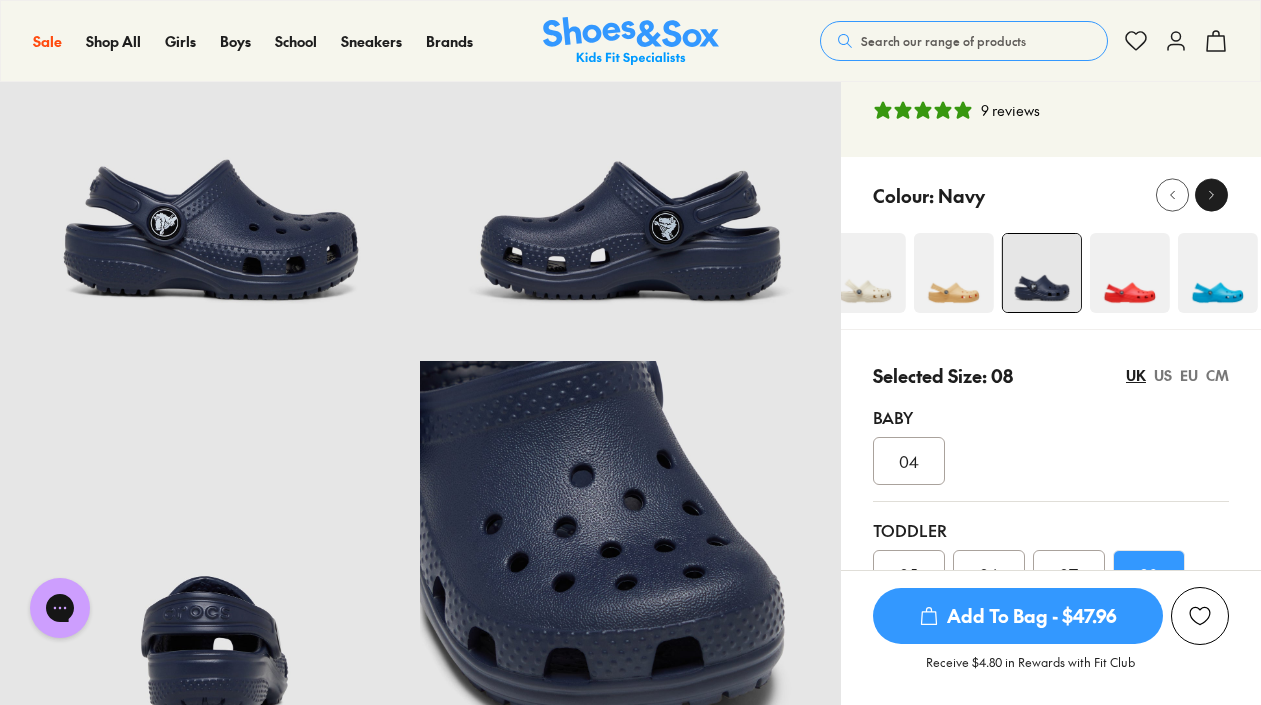 click 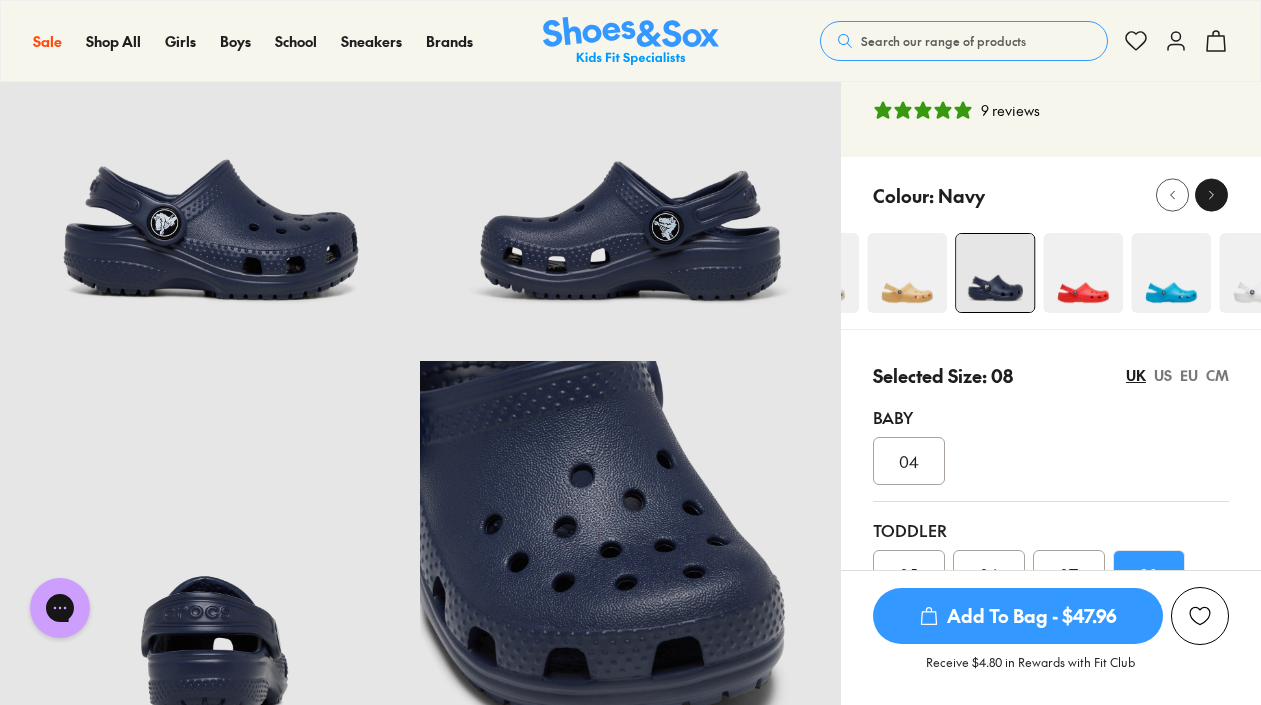 click 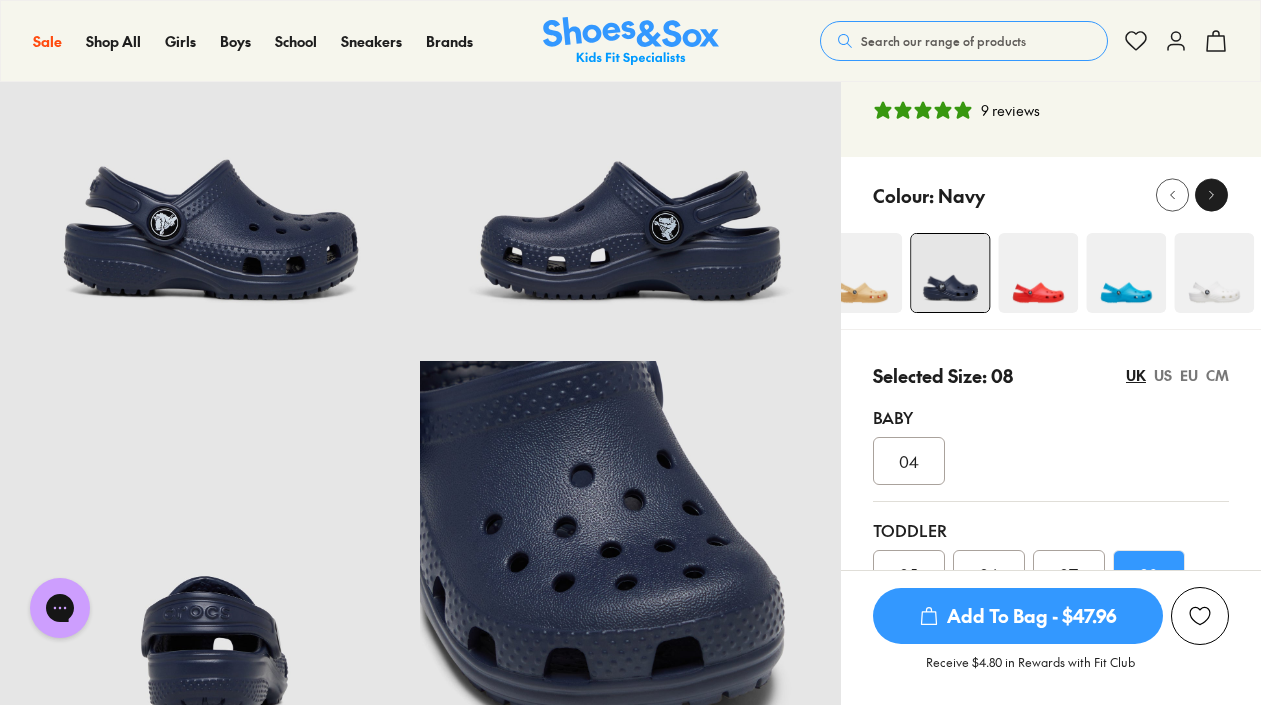click 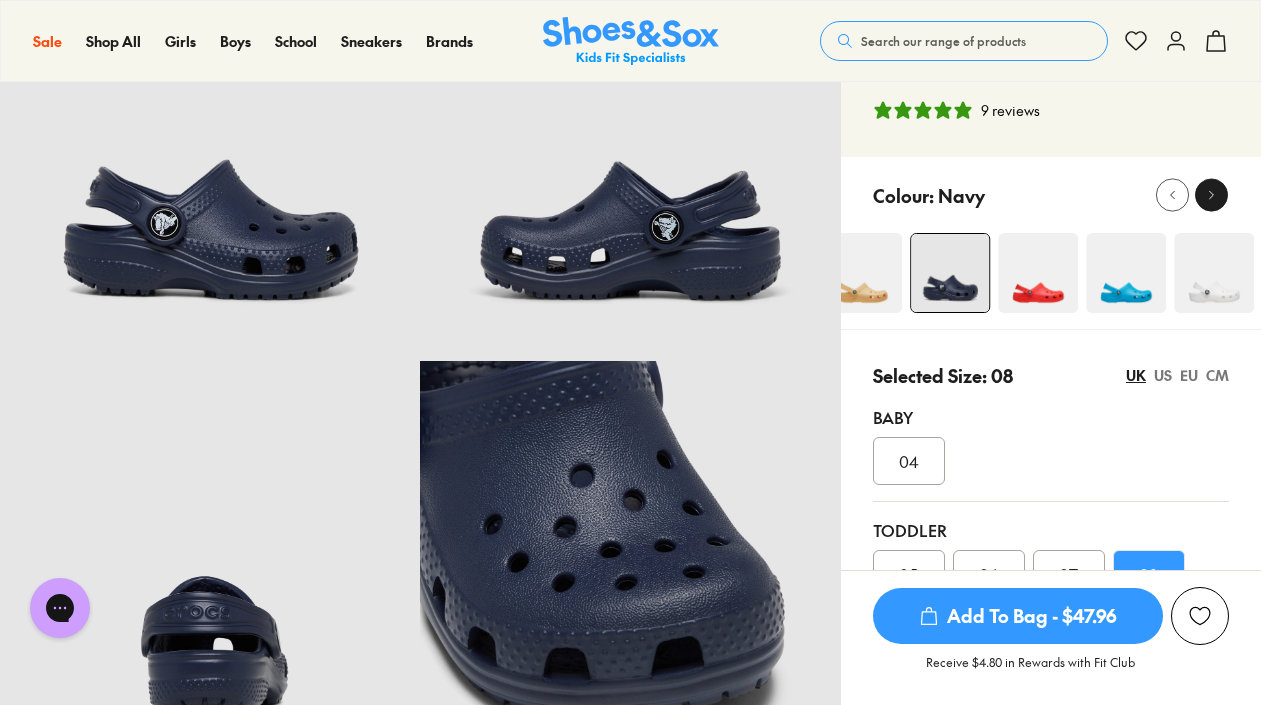 click 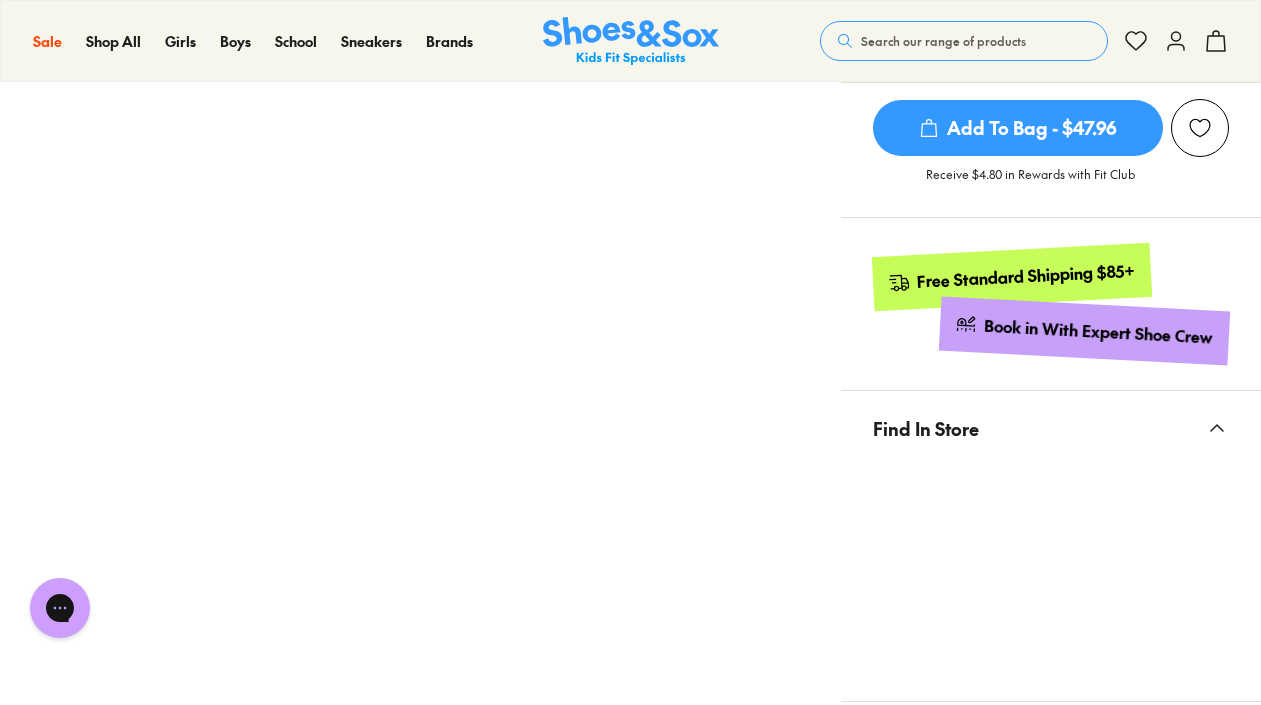 scroll, scrollTop: 1049, scrollLeft: 0, axis: vertical 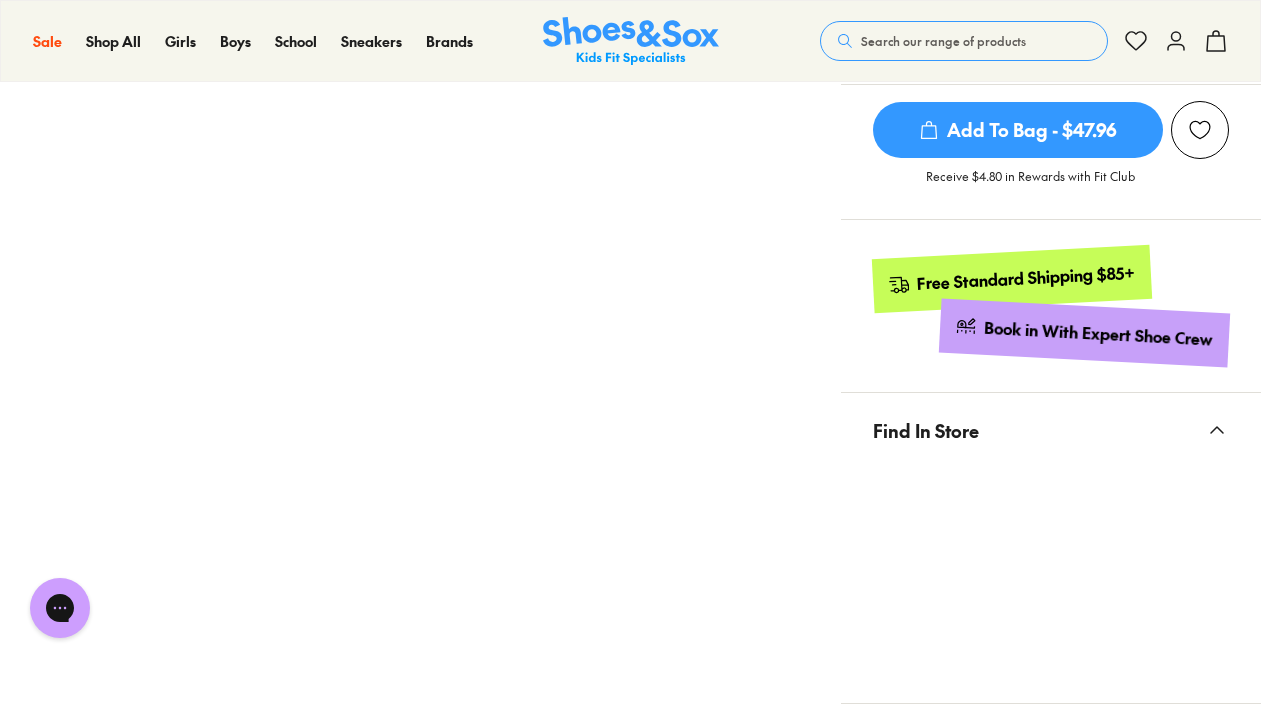 click on "Add To Bag - $47.96" at bounding box center [1018, 130] 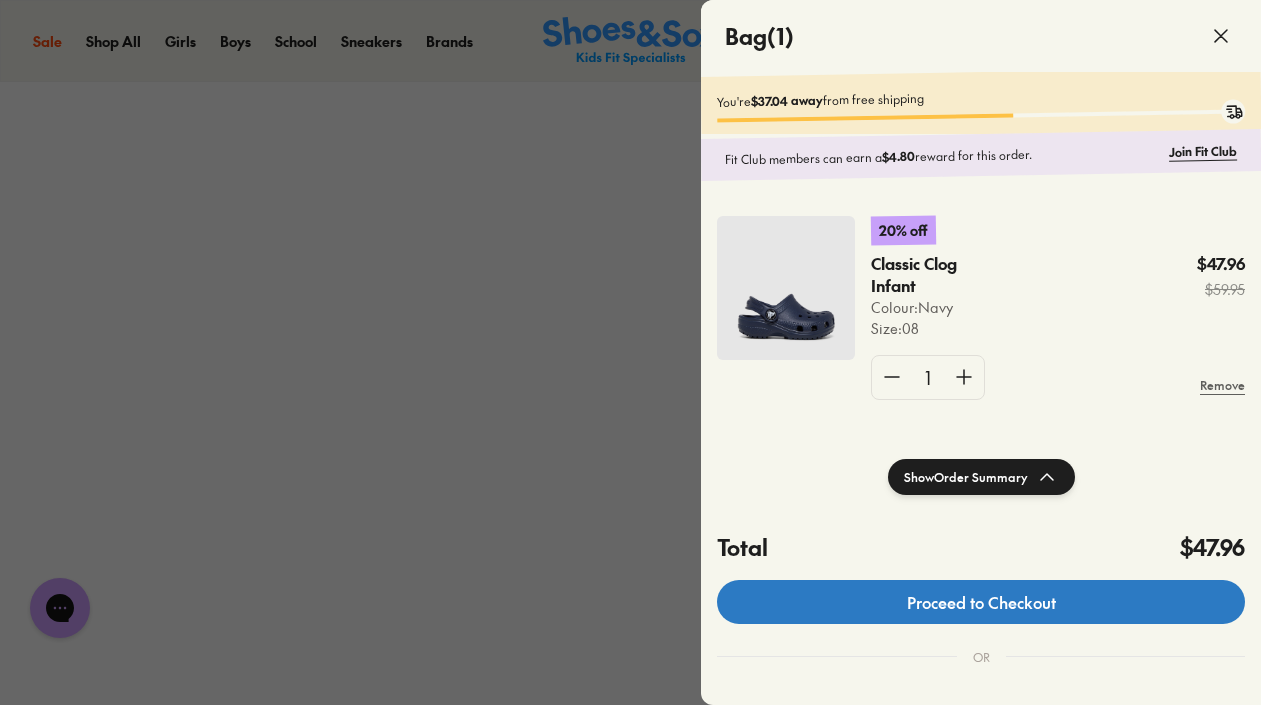 click on "Proceed to Checkout" 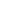 scroll, scrollTop: 0, scrollLeft: 0, axis: both 